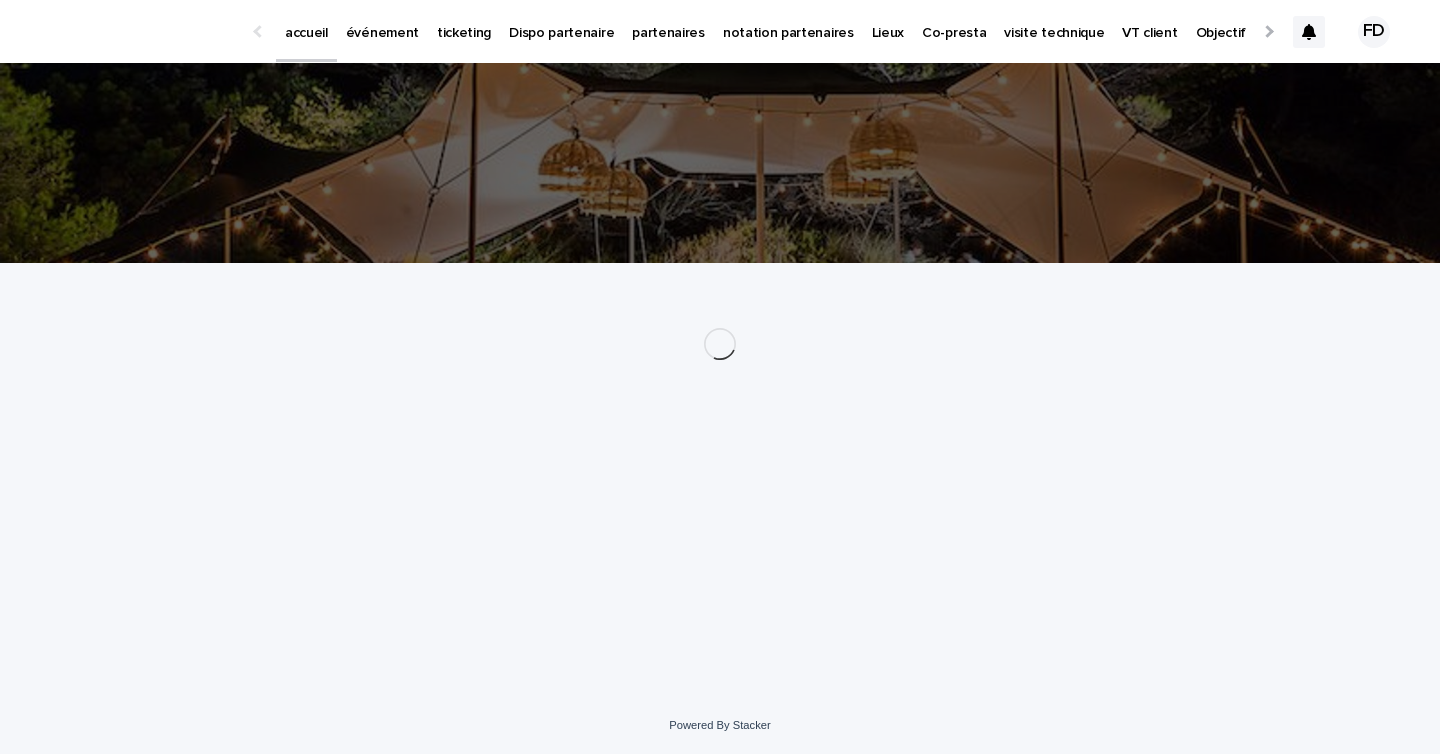 scroll, scrollTop: 0, scrollLeft: 0, axis: both 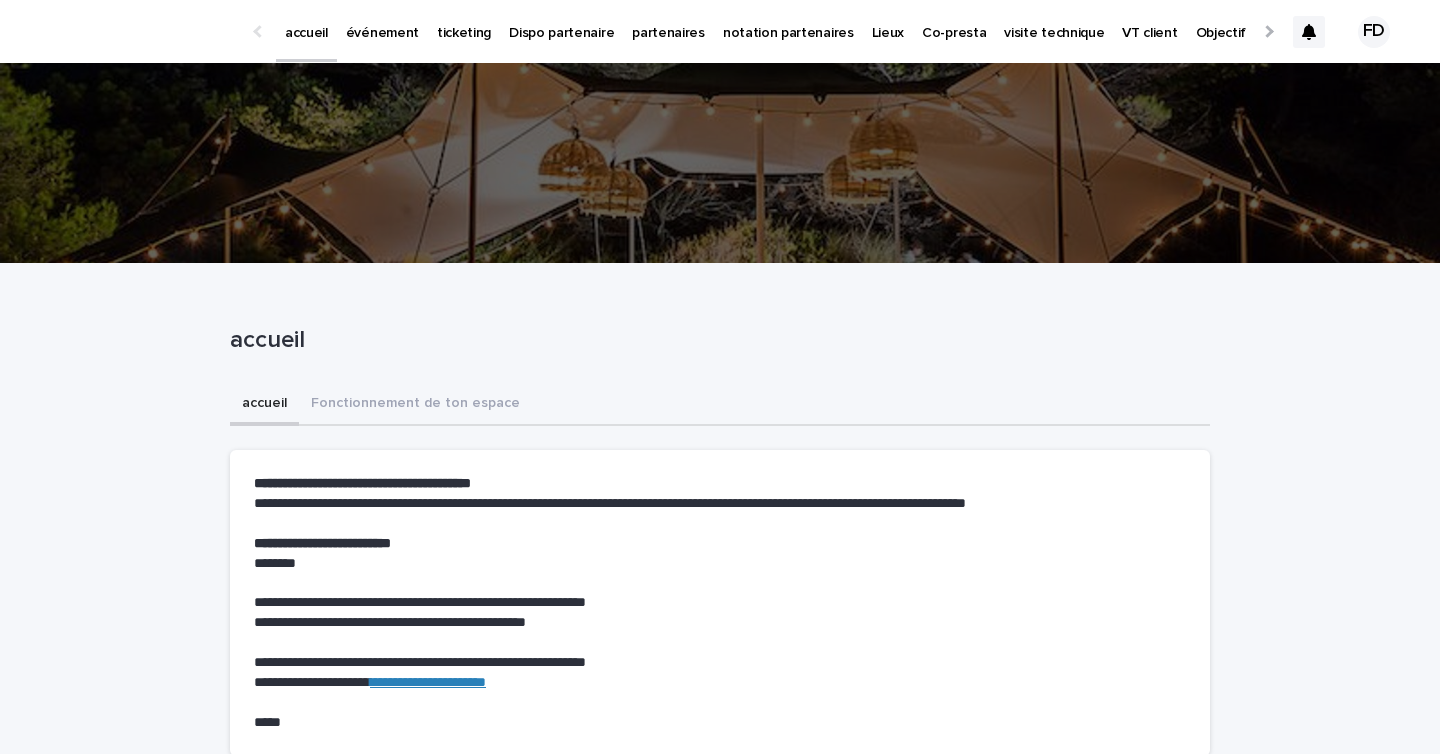 click on "événement" at bounding box center [382, 21] 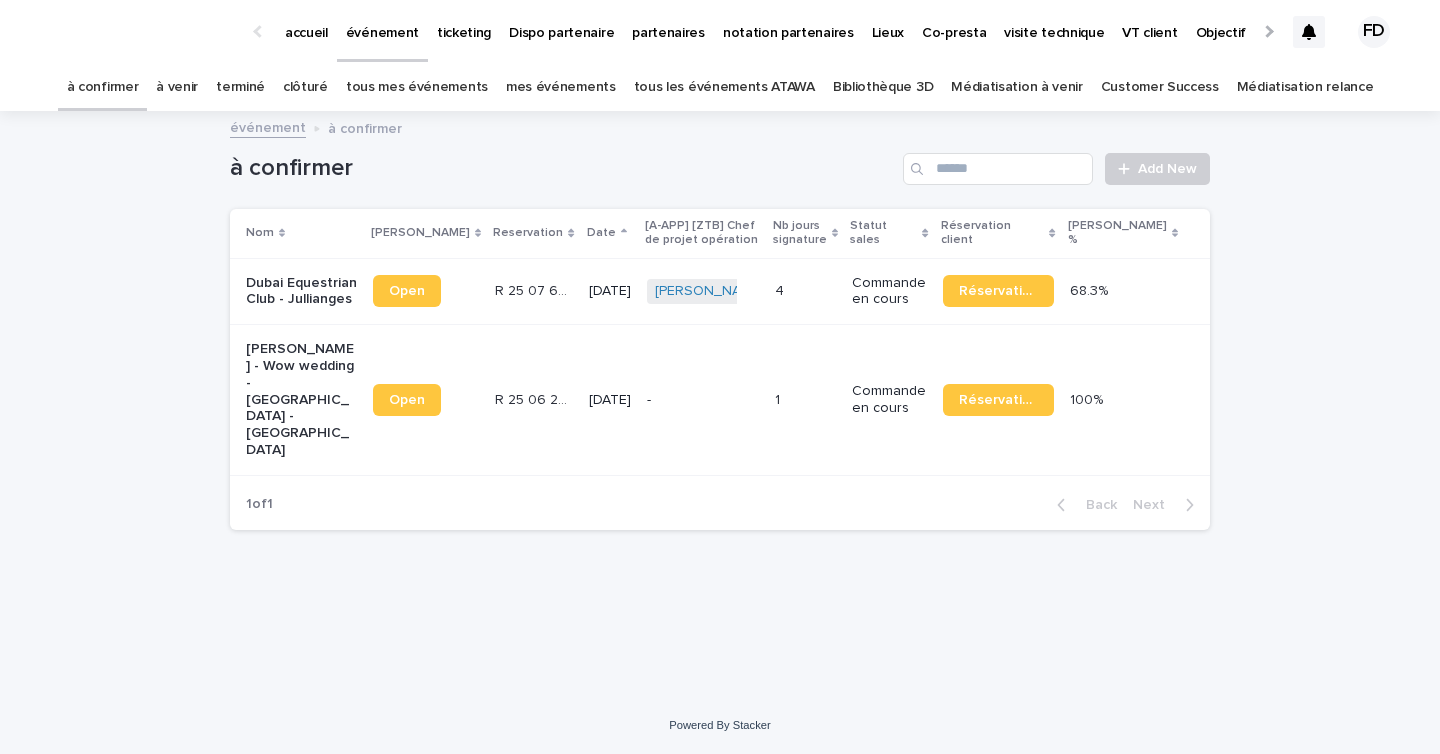 click on "4 4" at bounding box center (806, 291) 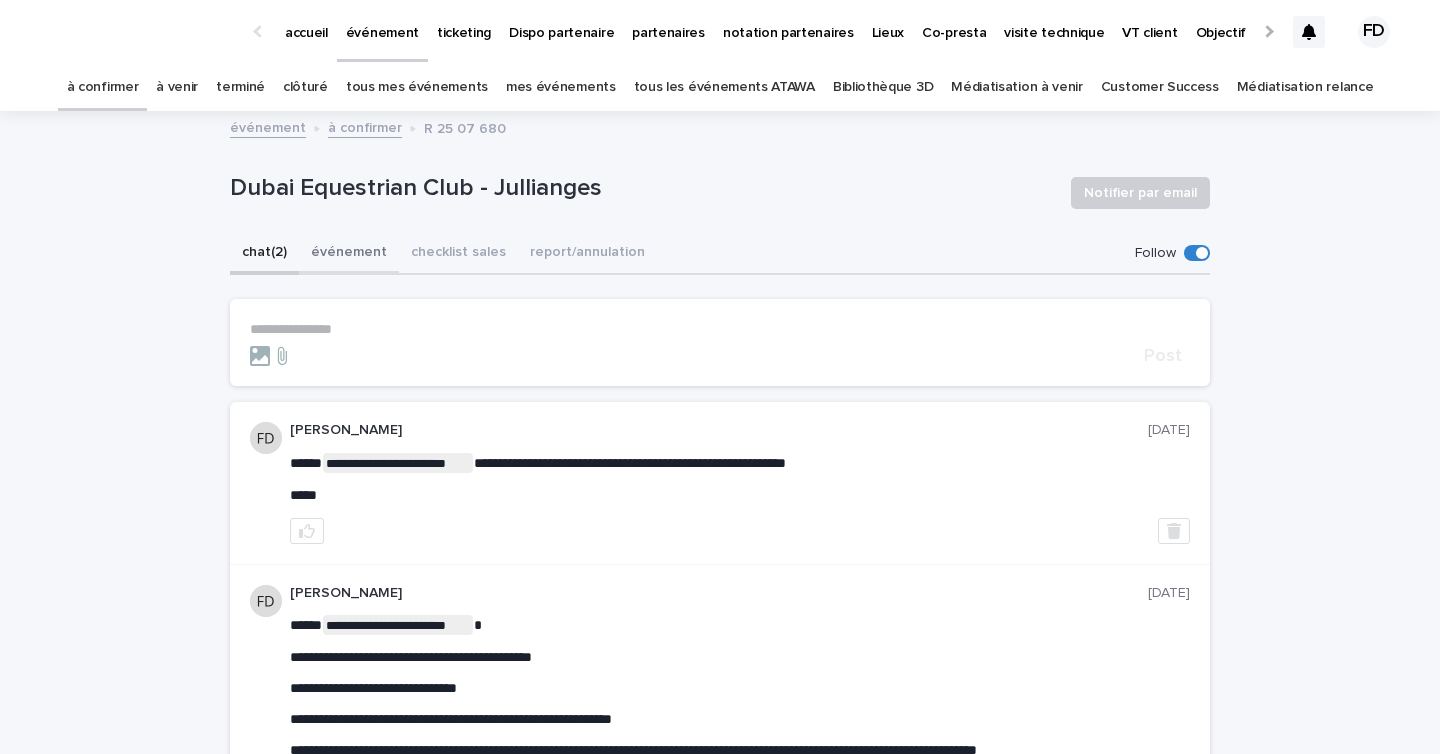 click on "événement" at bounding box center (349, 254) 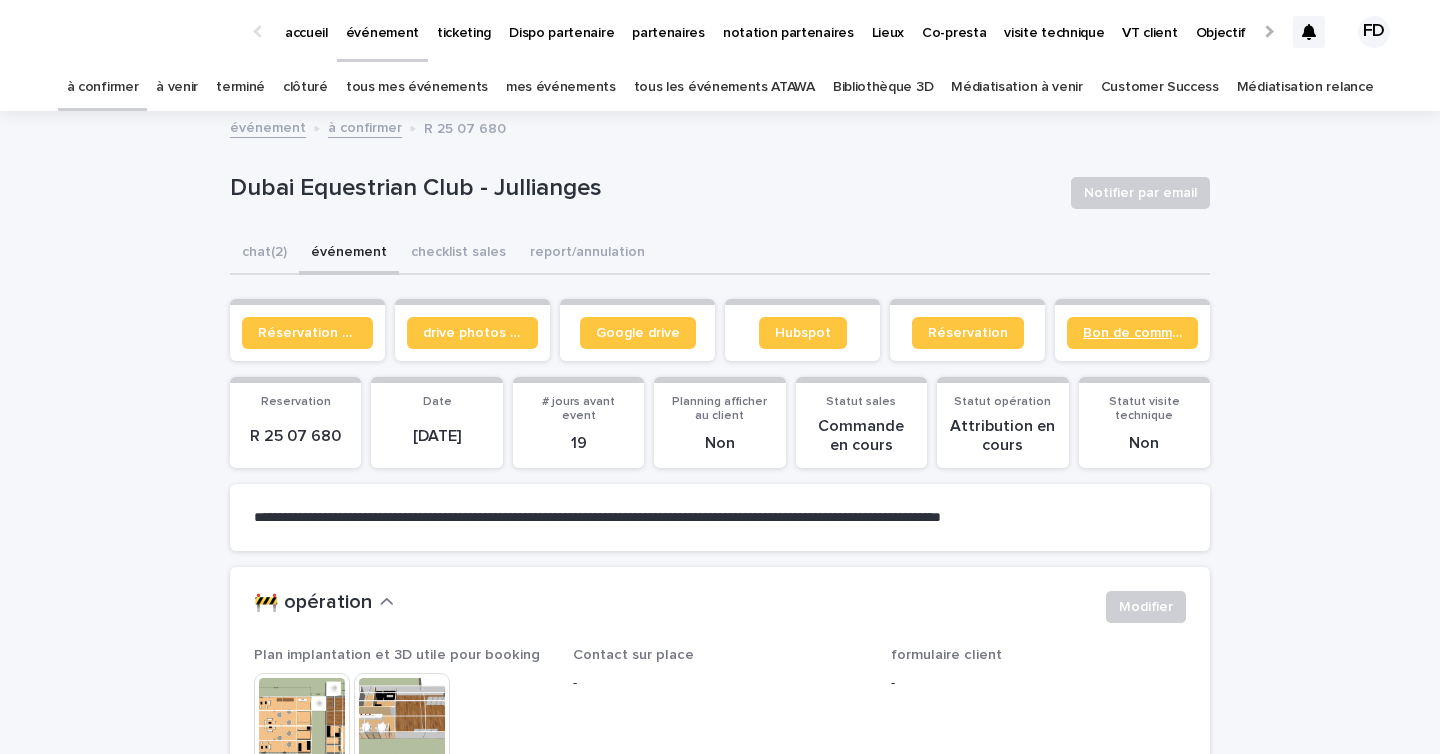 click on "Bon de commande" at bounding box center [1132, 333] 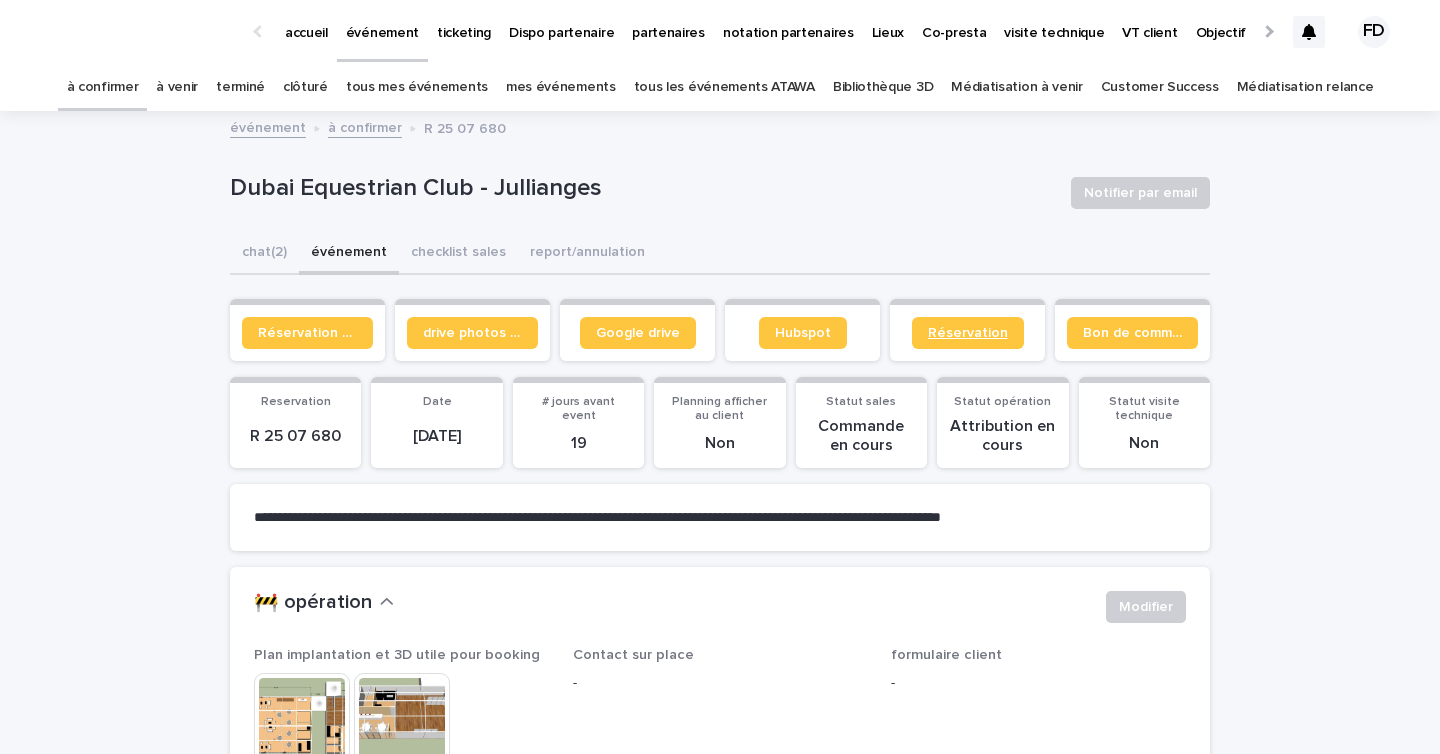 click on "Réservation" at bounding box center (968, 333) 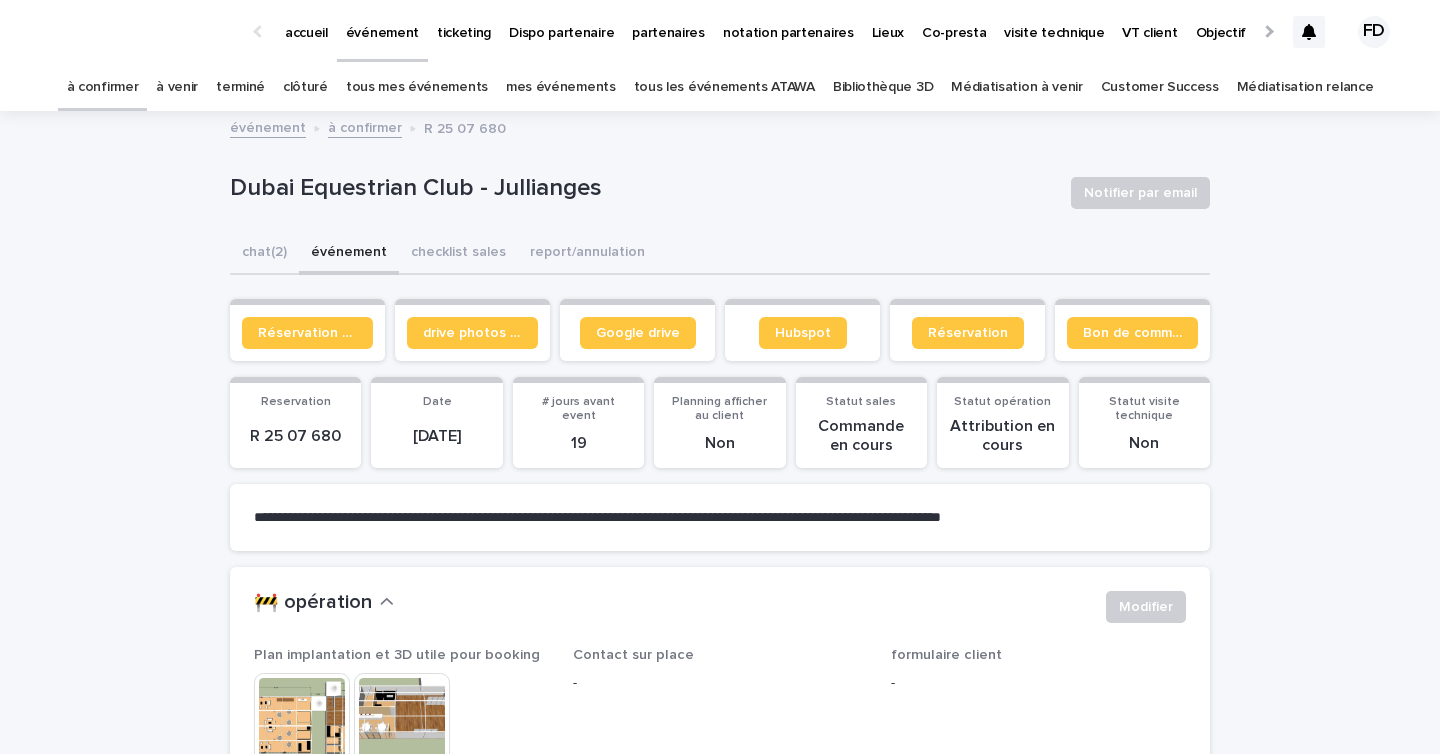 click on "à confirmer" at bounding box center (103, 87) 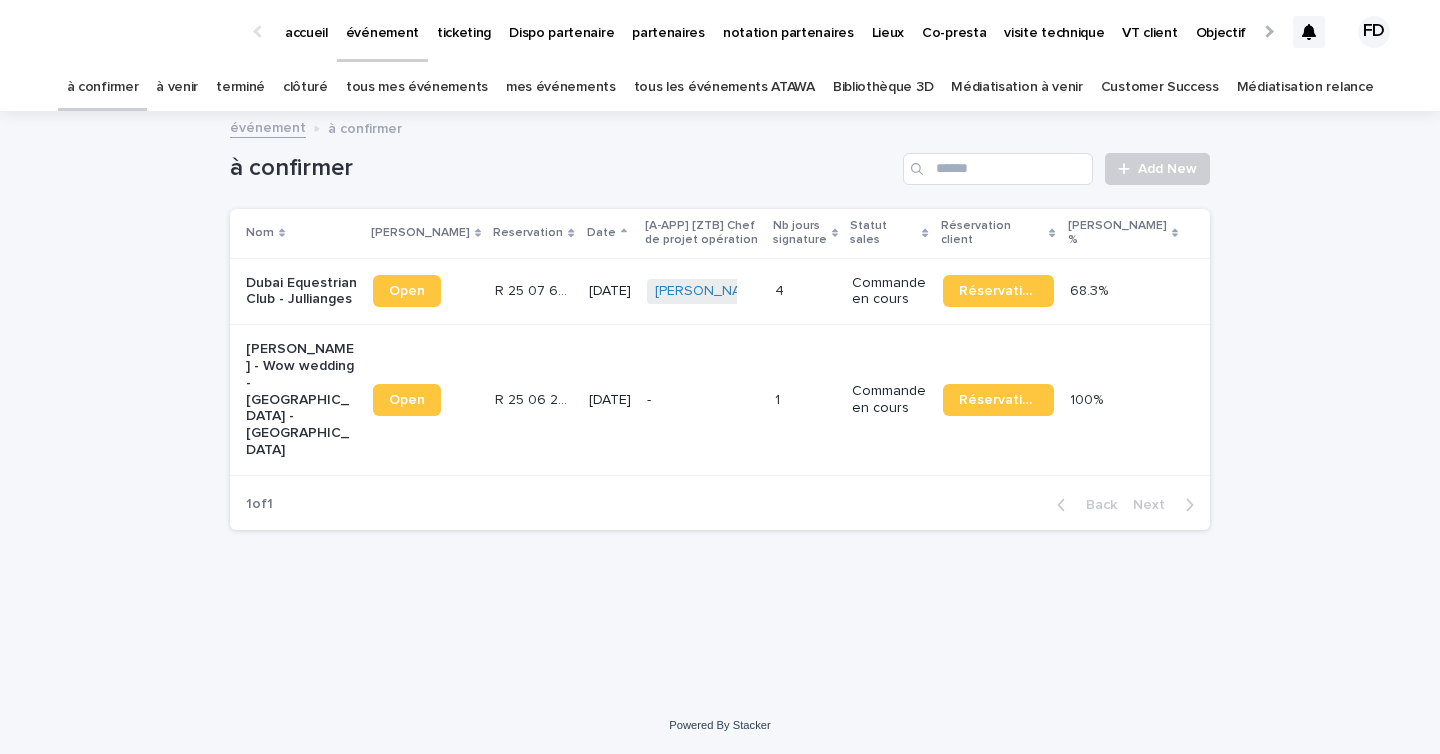 click 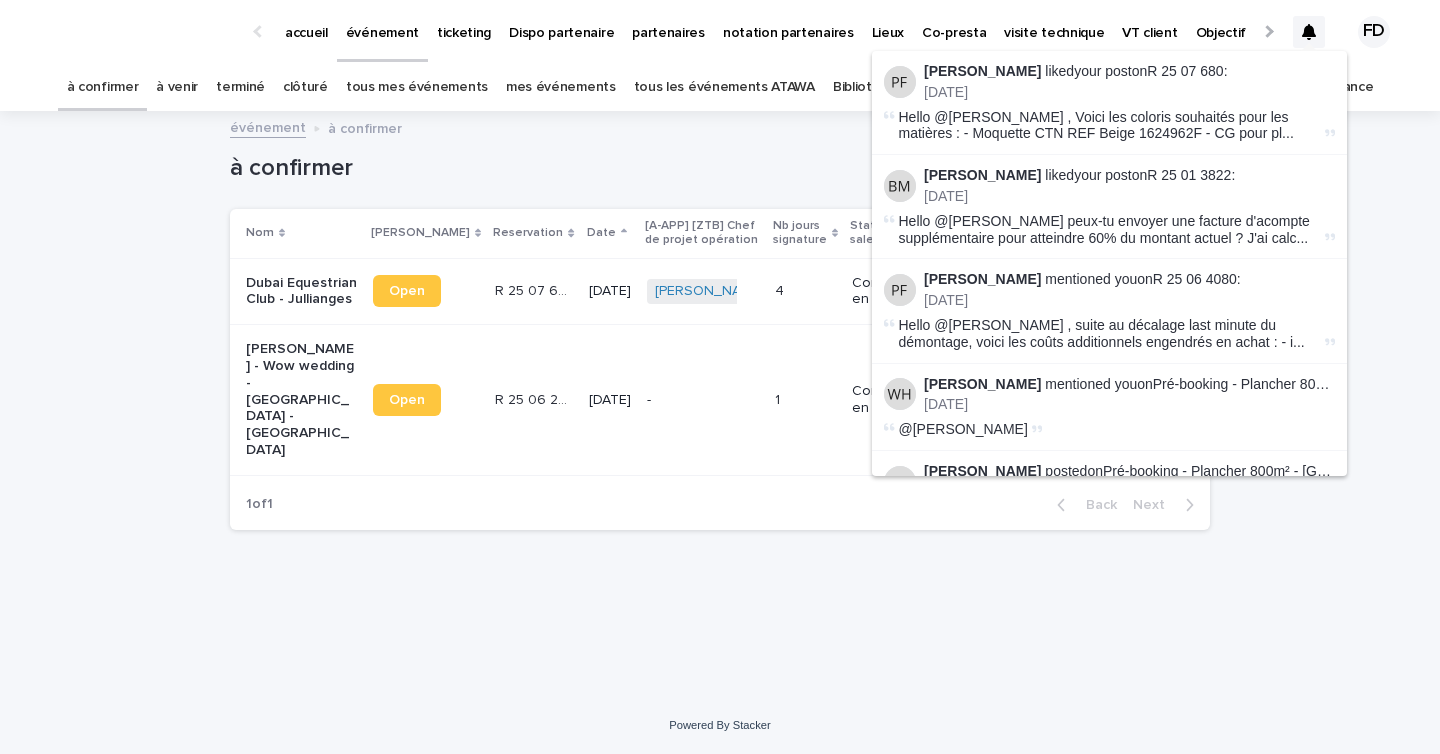 click on "à confirmer Add New" at bounding box center [720, 161] 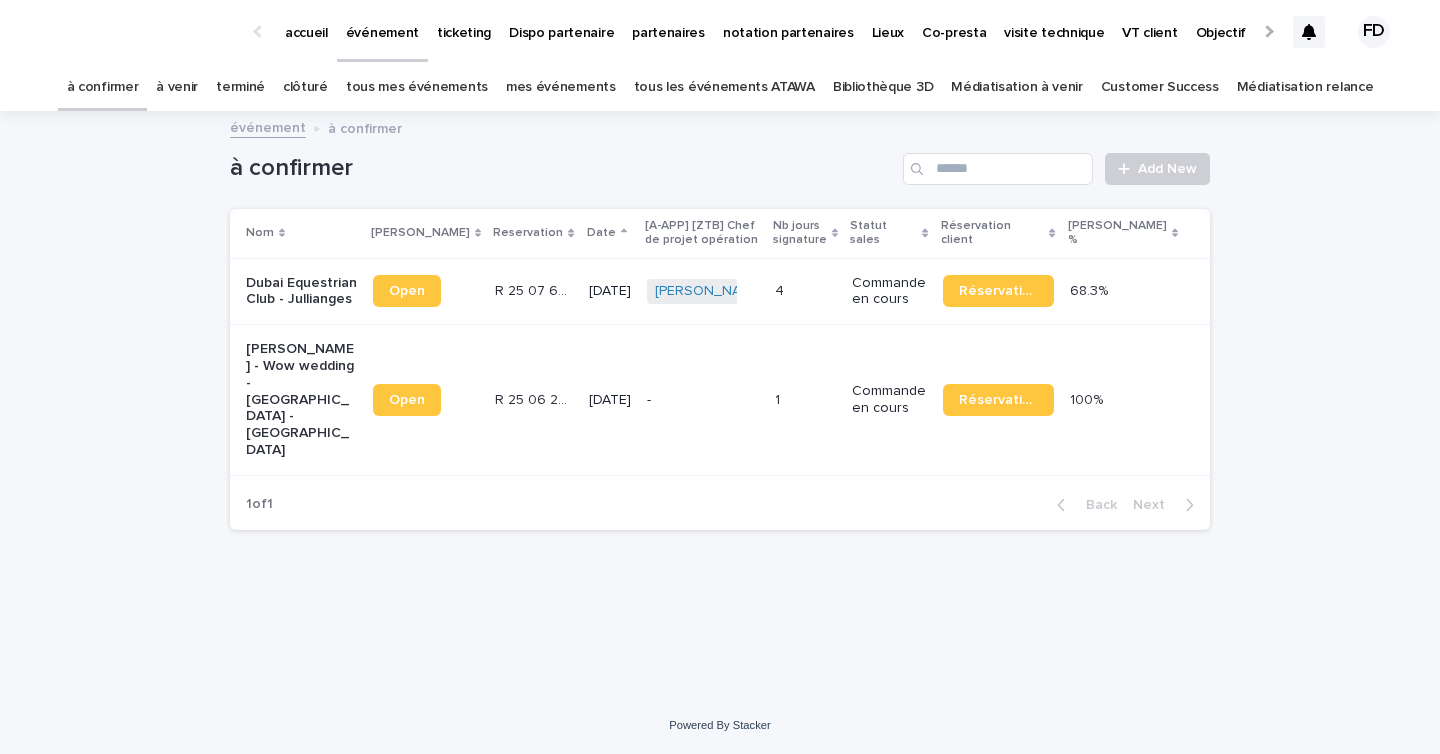 click on "à venir" at bounding box center (177, 87) 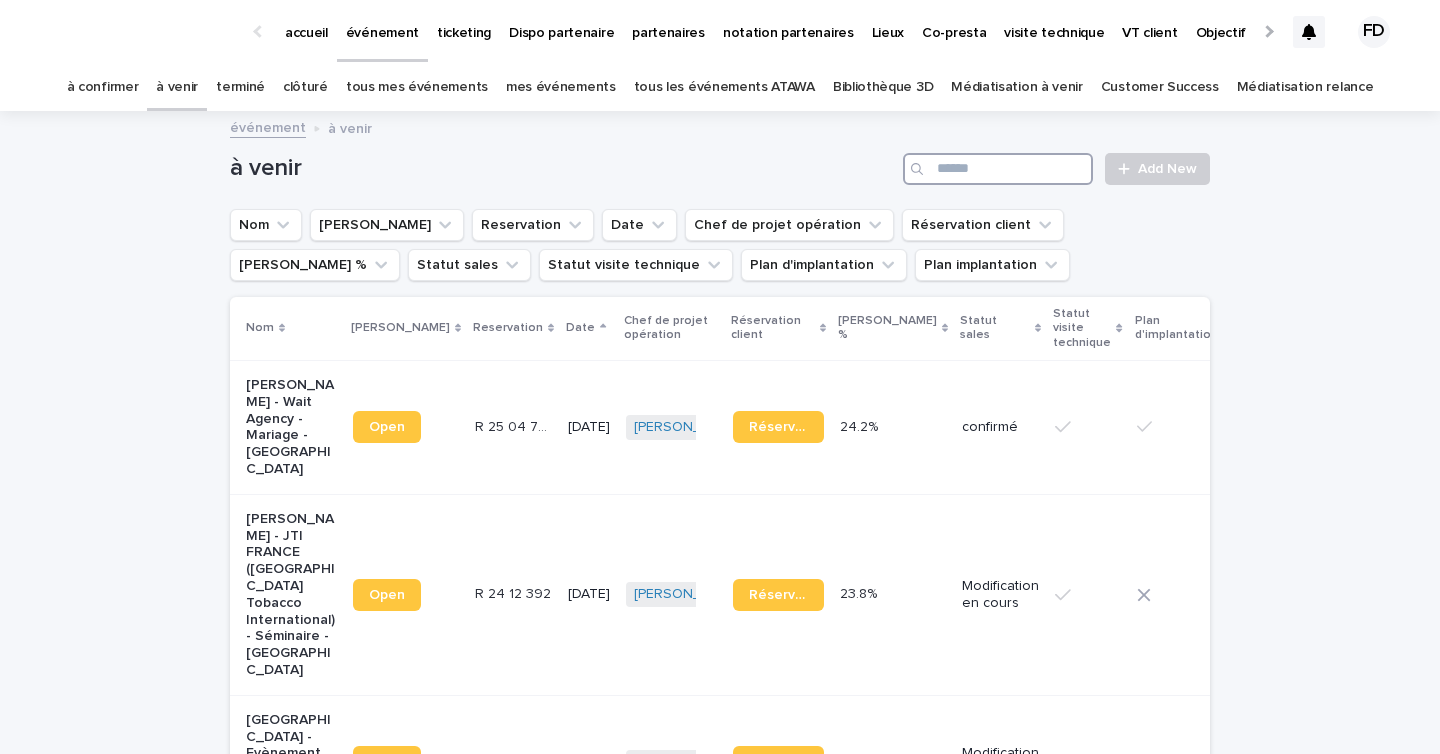 click at bounding box center (998, 169) 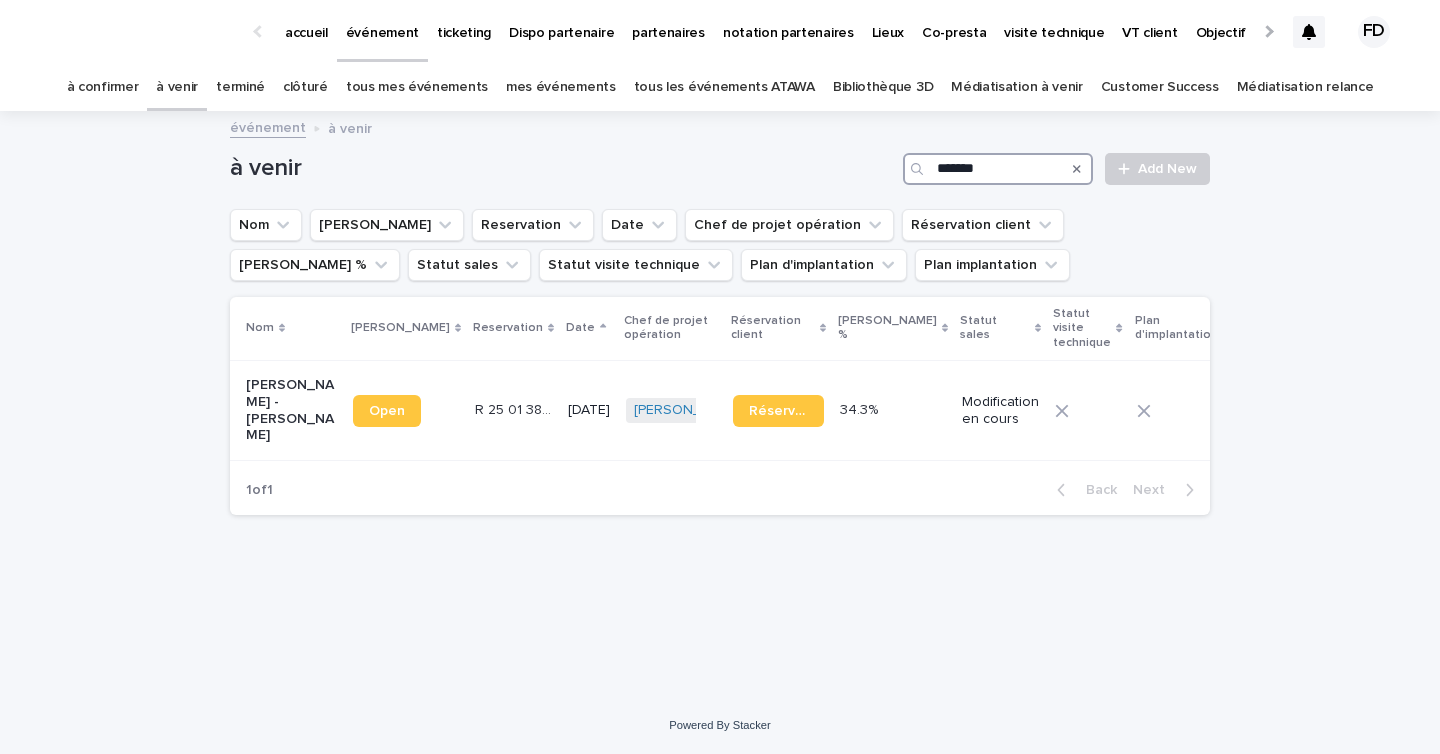 type on "********" 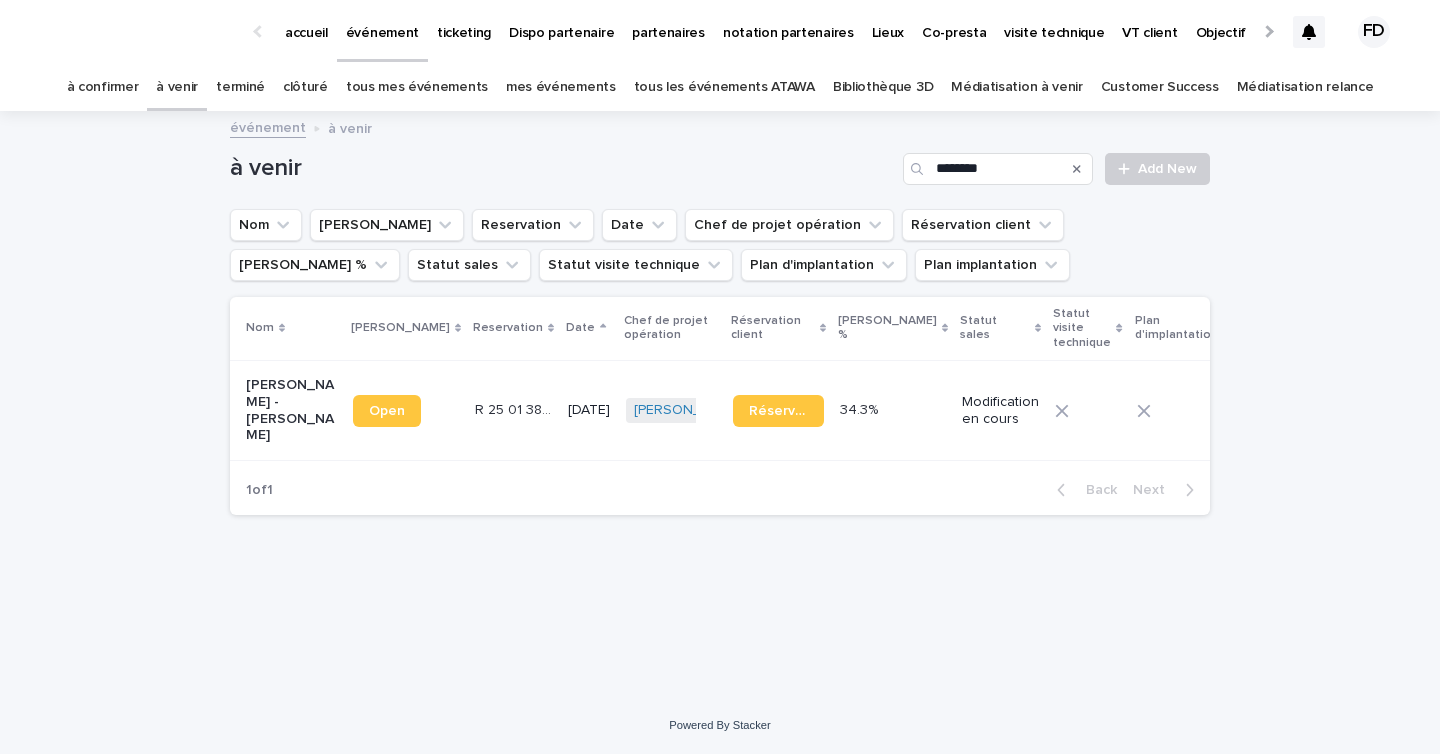 click on "[DATE]" at bounding box center (589, 410) 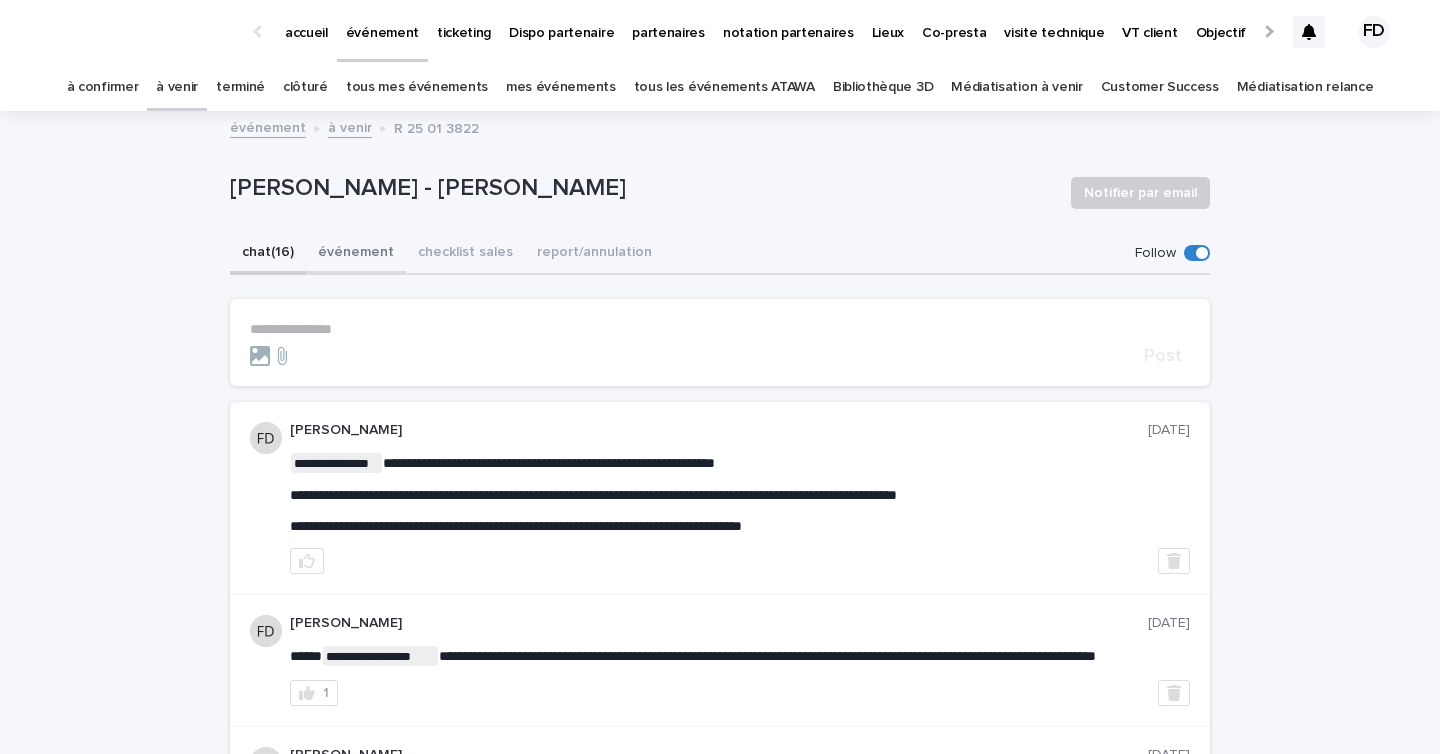 click on "événement" at bounding box center [356, 254] 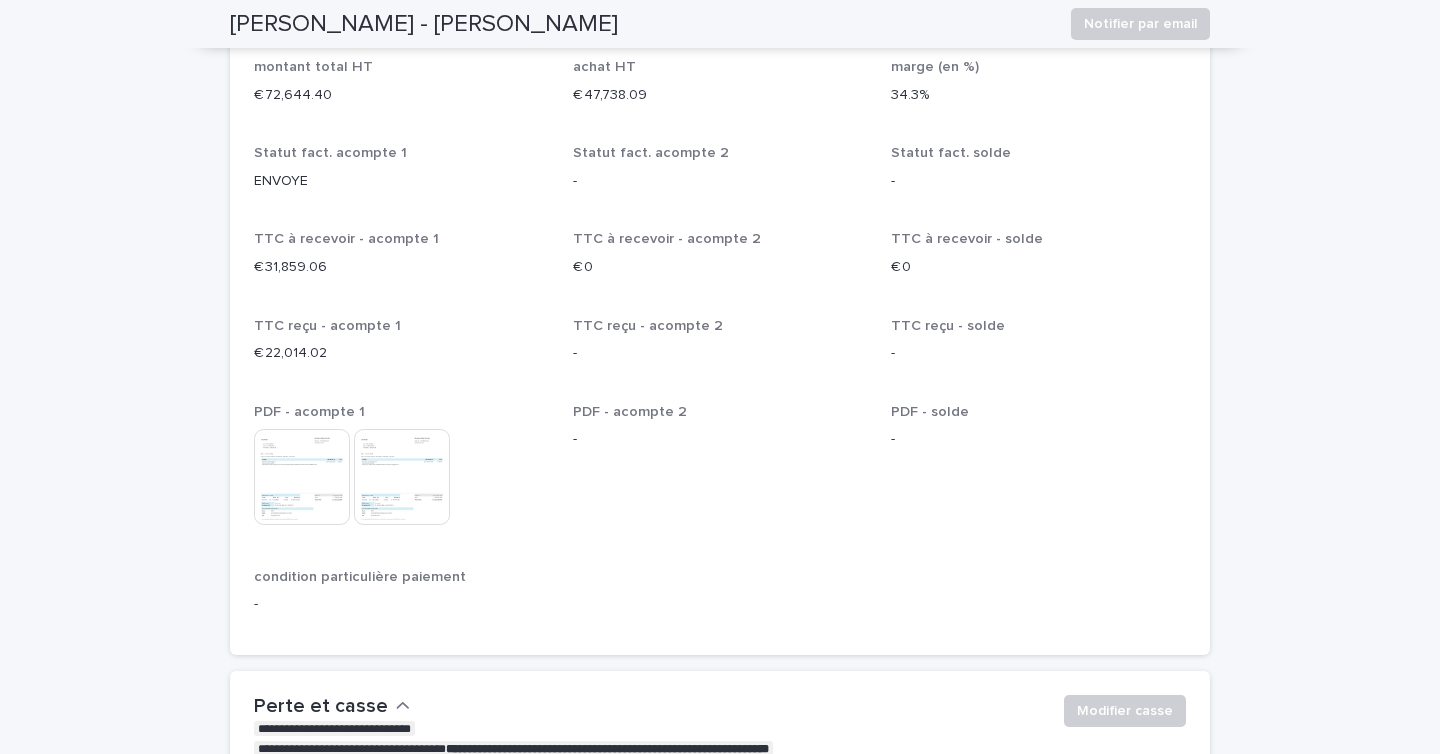 scroll, scrollTop: 3946, scrollLeft: 0, axis: vertical 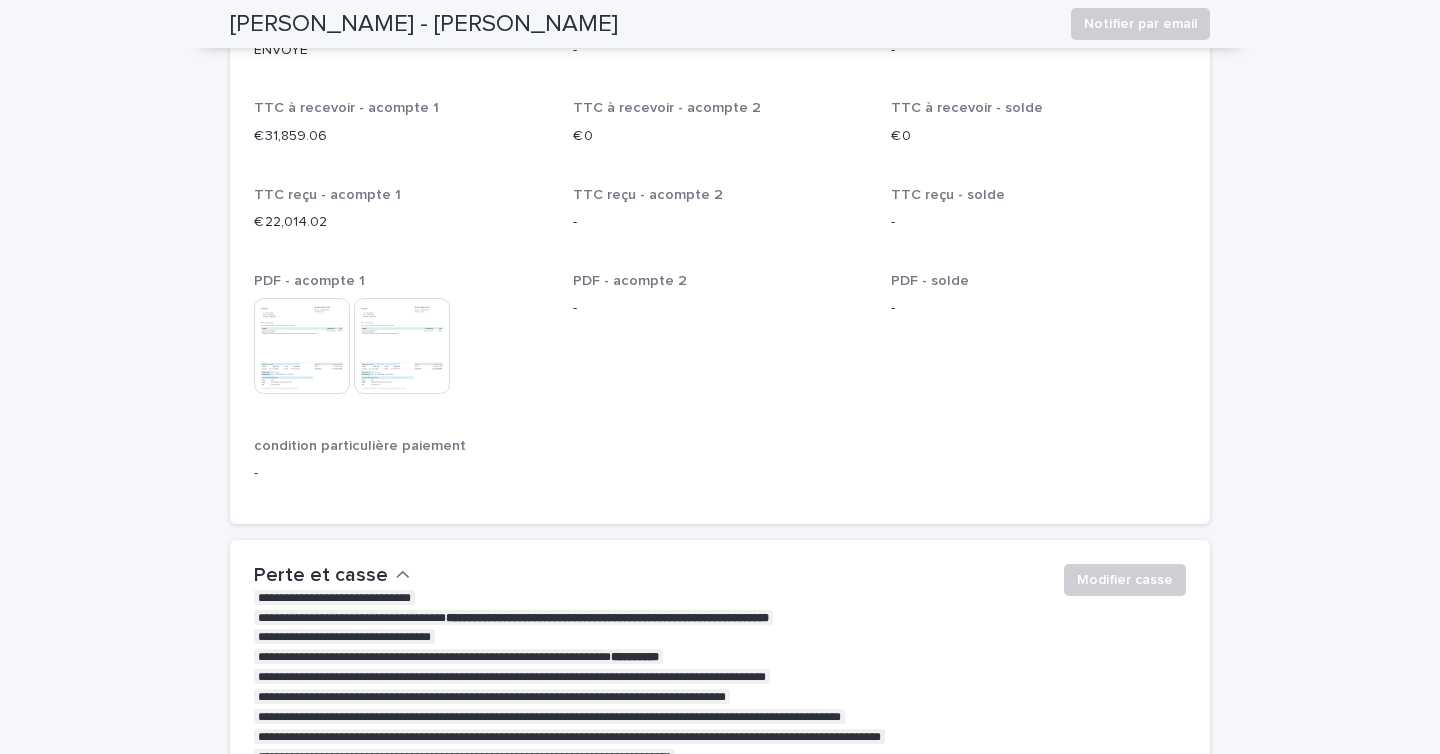click at bounding box center (402, 346) 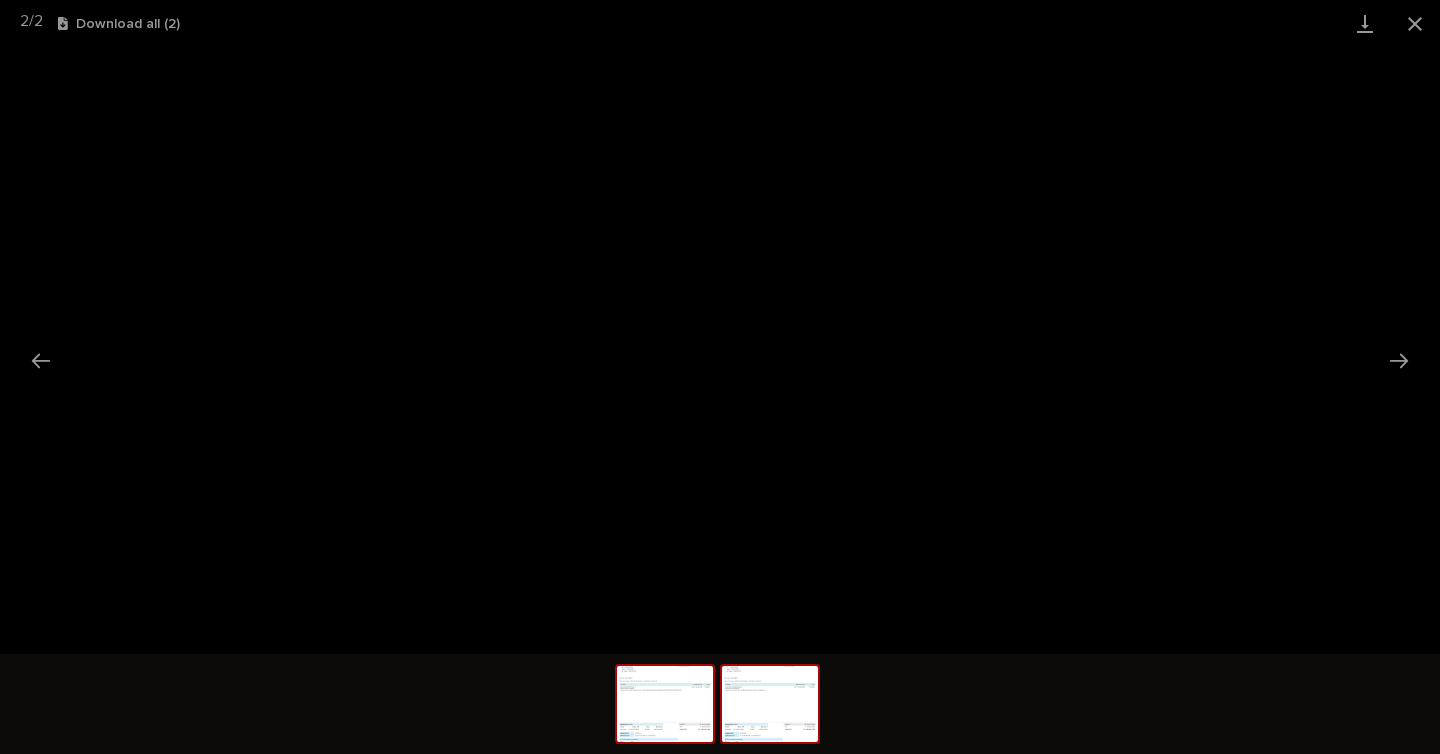 click at bounding box center [665, 704] 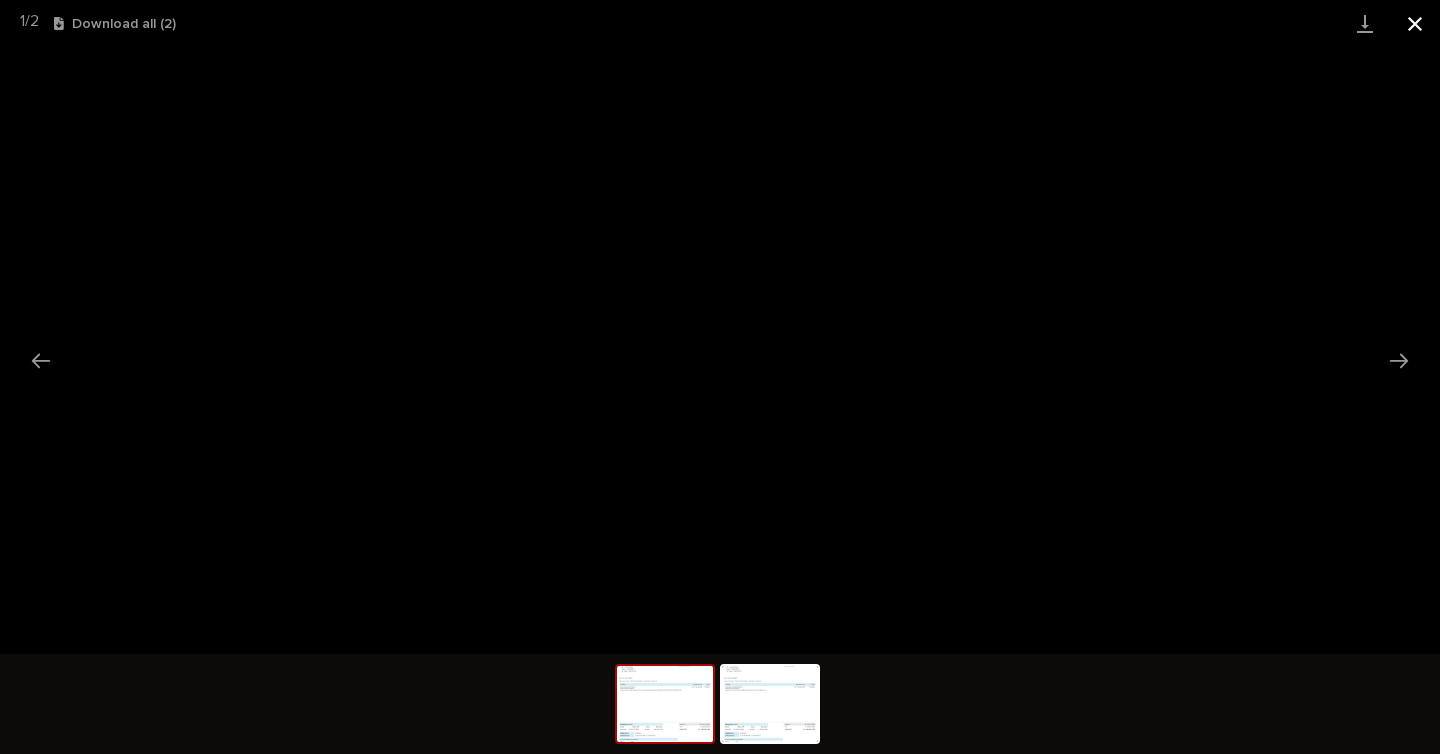 click at bounding box center (1415, 23) 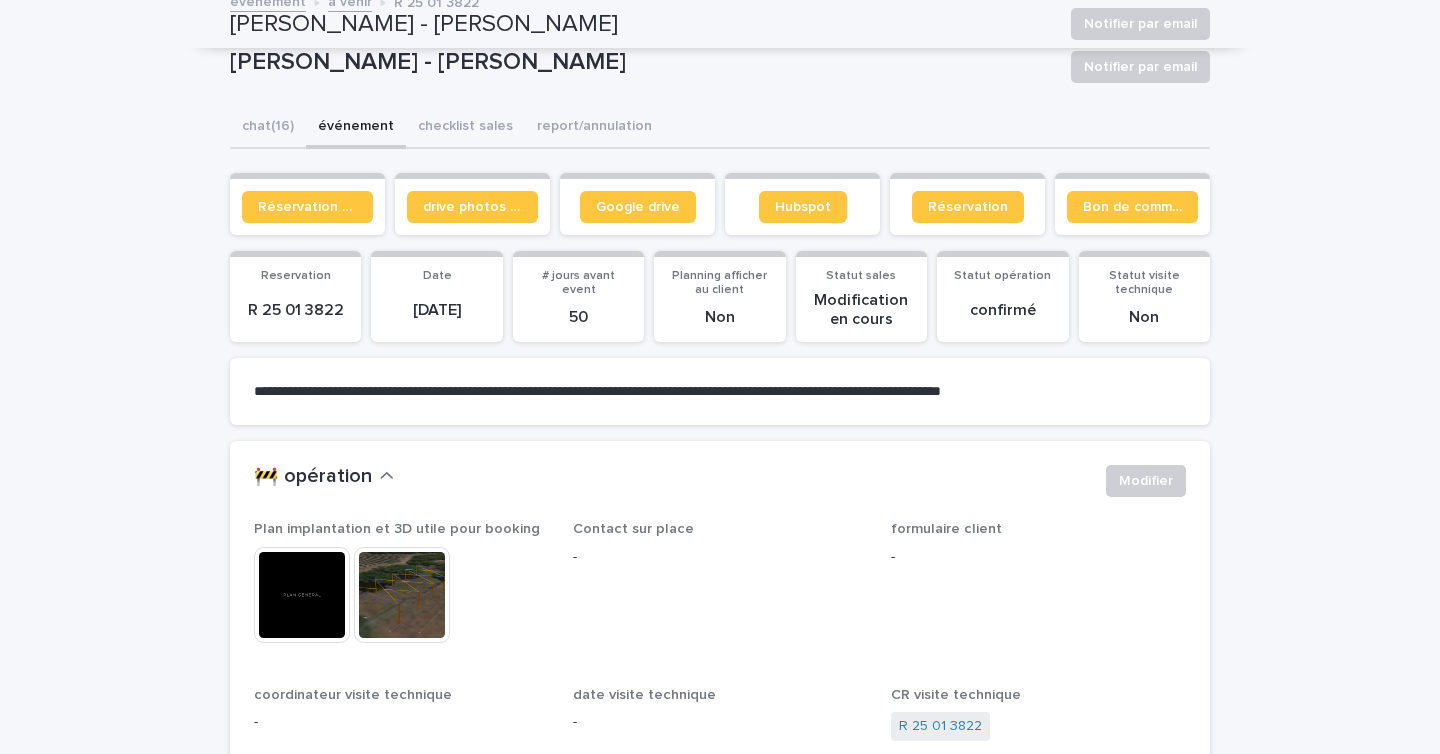 scroll, scrollTop: 0, scrollLeft: 0, axis: both 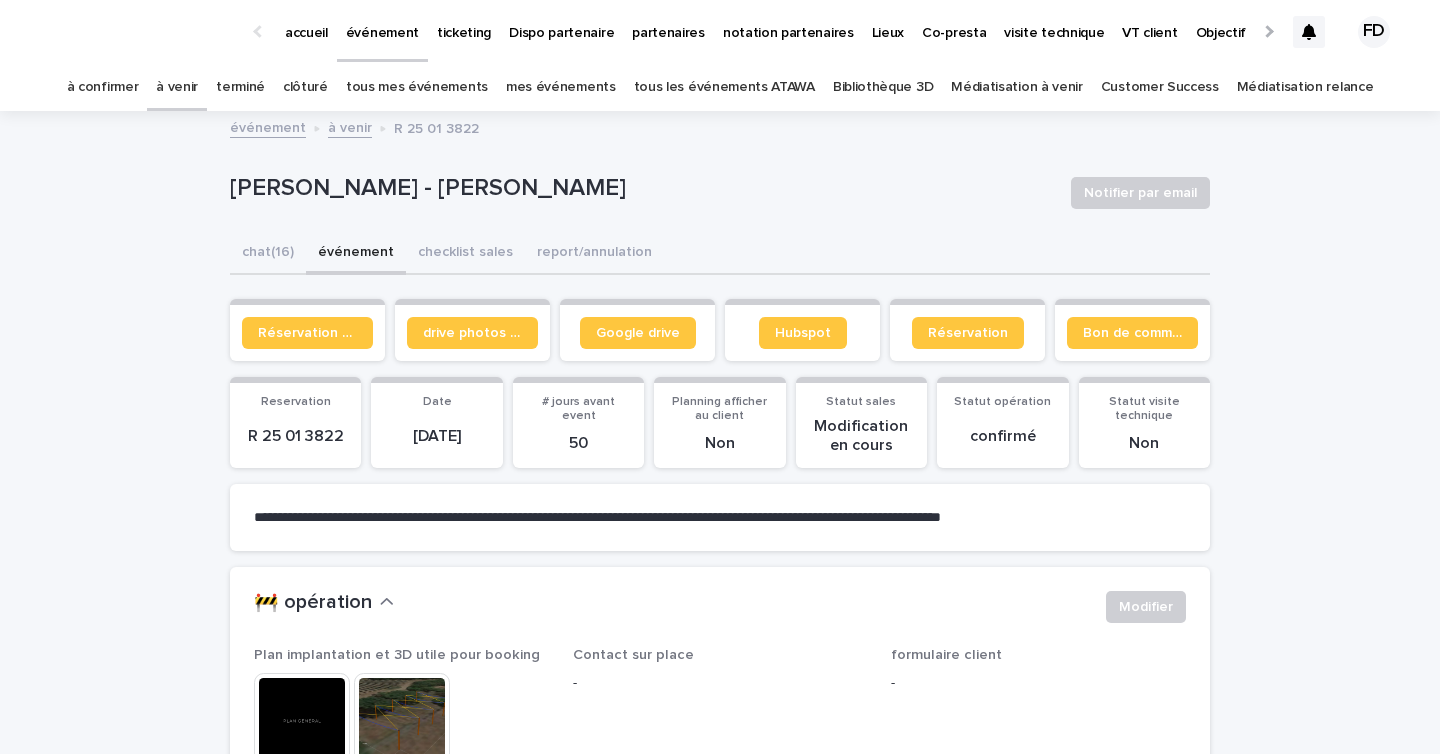 click on "à venir" at bounding box center (177, 87) 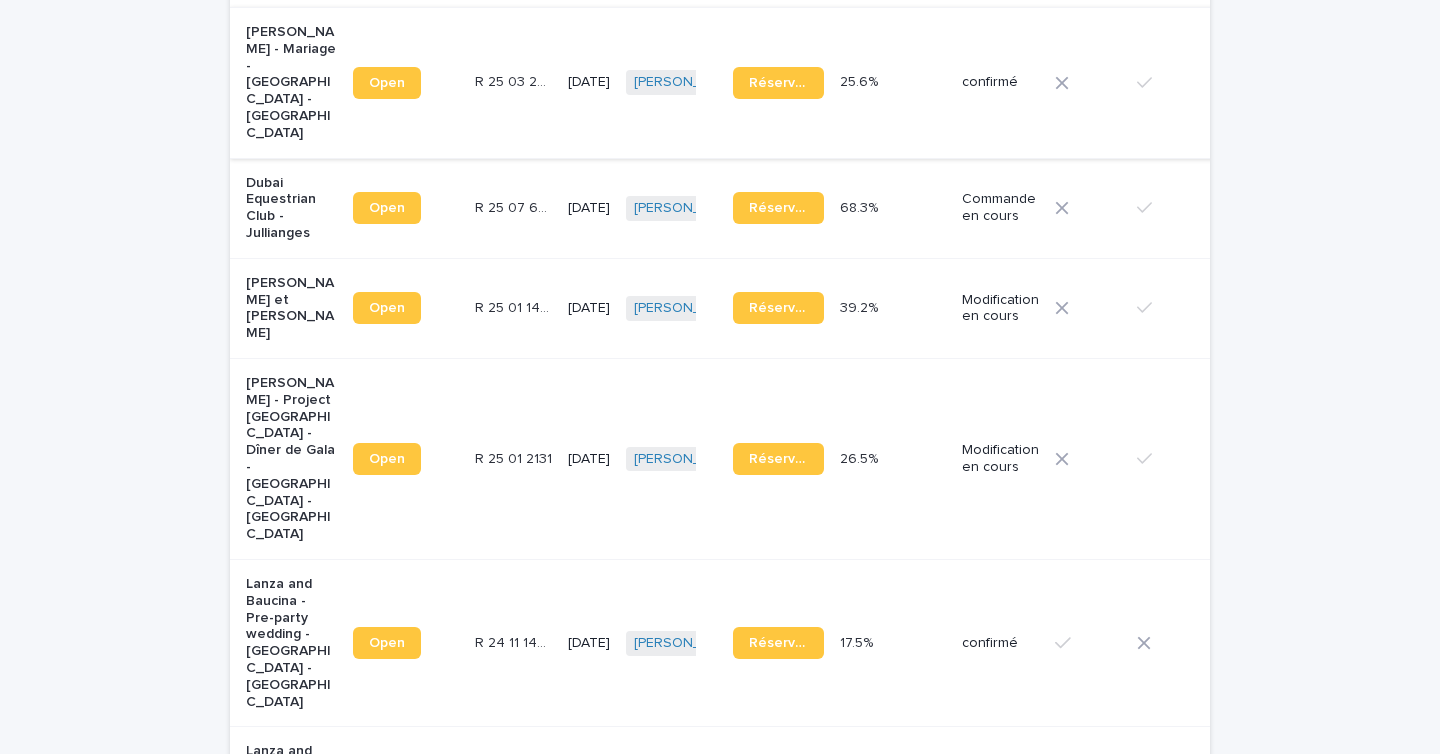 scroll, scrollTop: 1103, scrollLeft: 0, axis: vertical 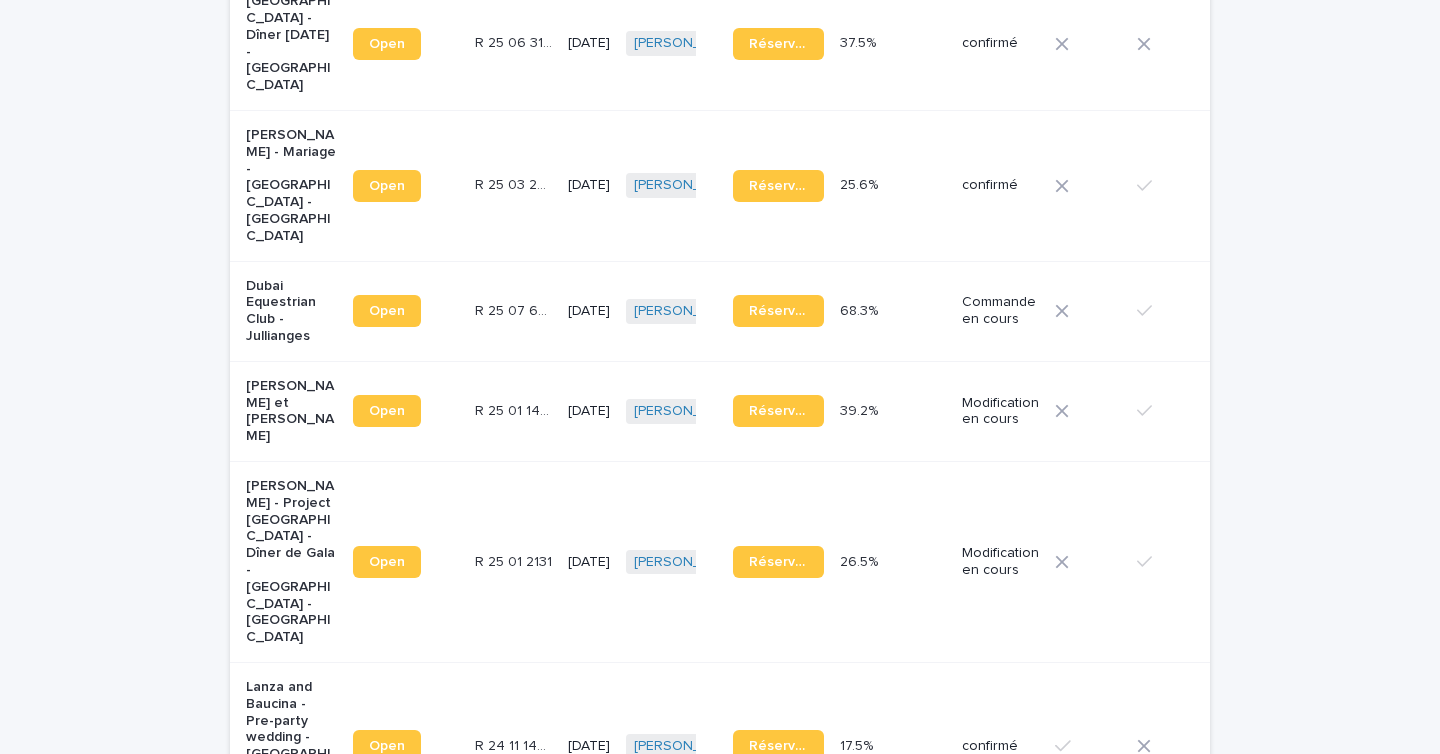 click on "R 25 03 2400" at bounding box center (515, 183) 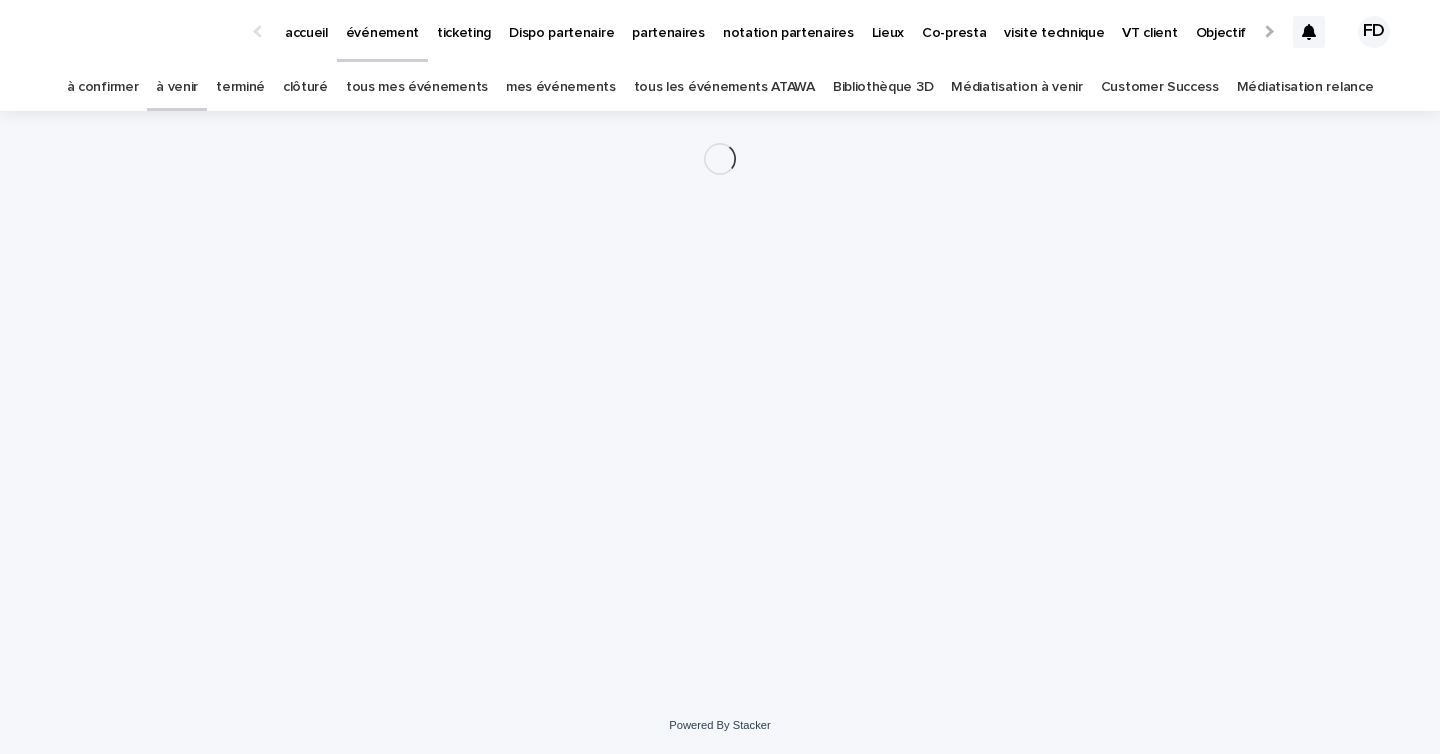 scroll, scrollTop: 0, scrollLeft: 0, axis: both 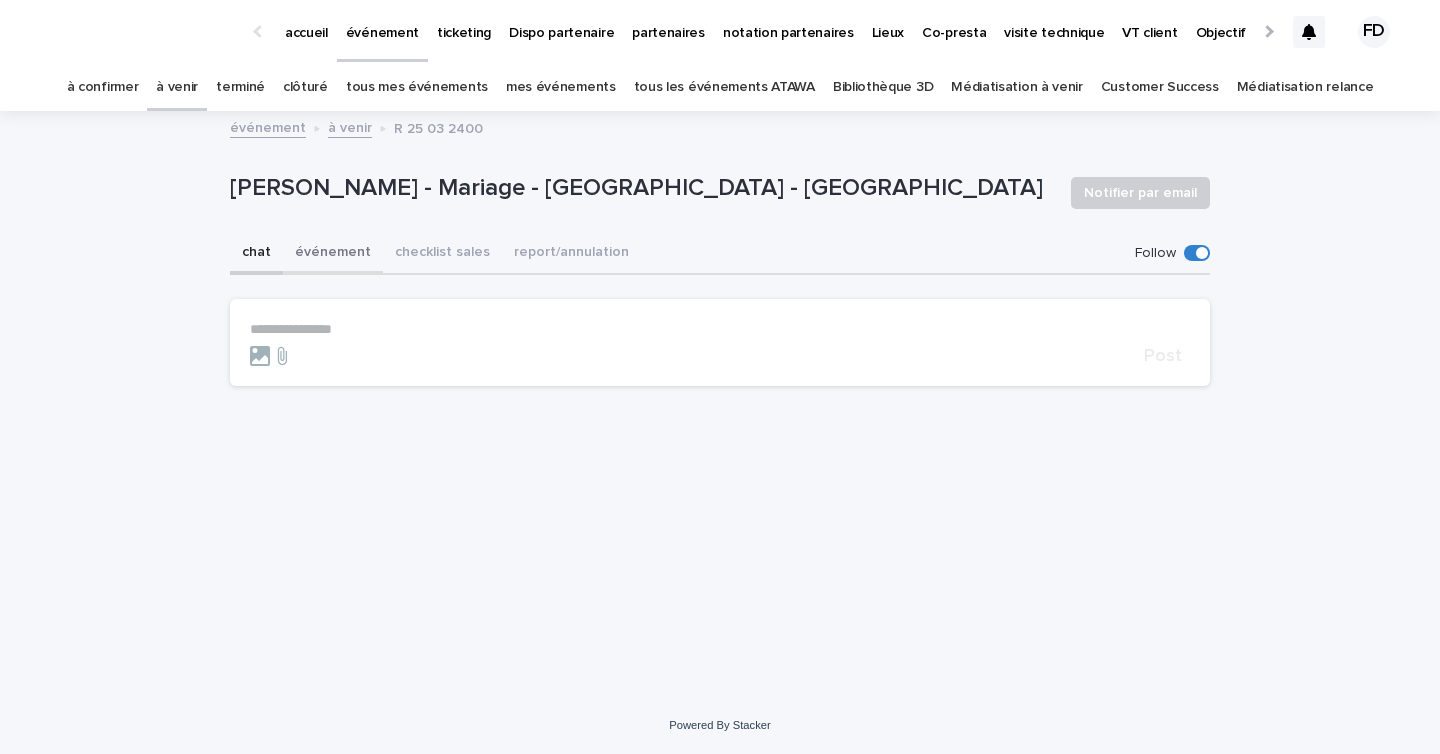 click on "événement" at bounding box center (333, 254) 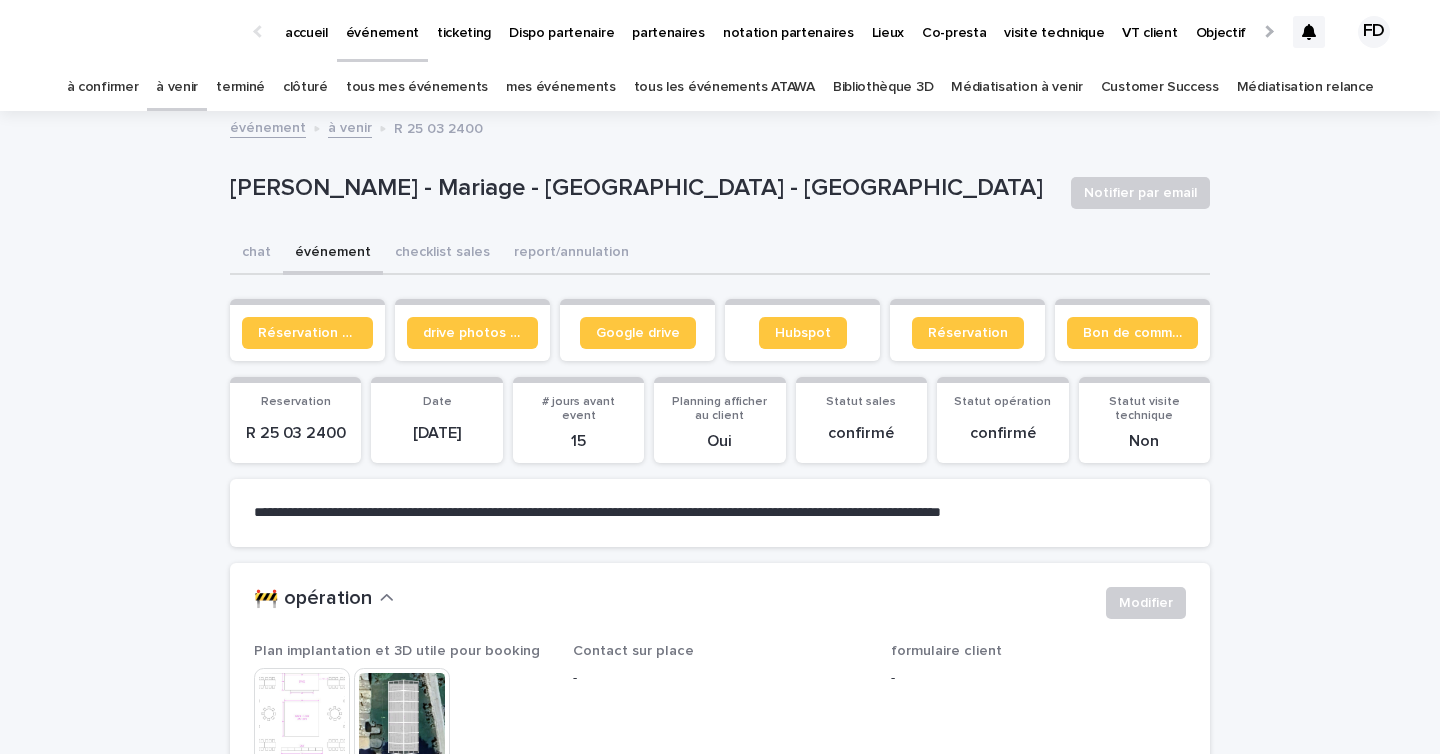 click on "R 25 03 2400" at bounding box center (295, 433) 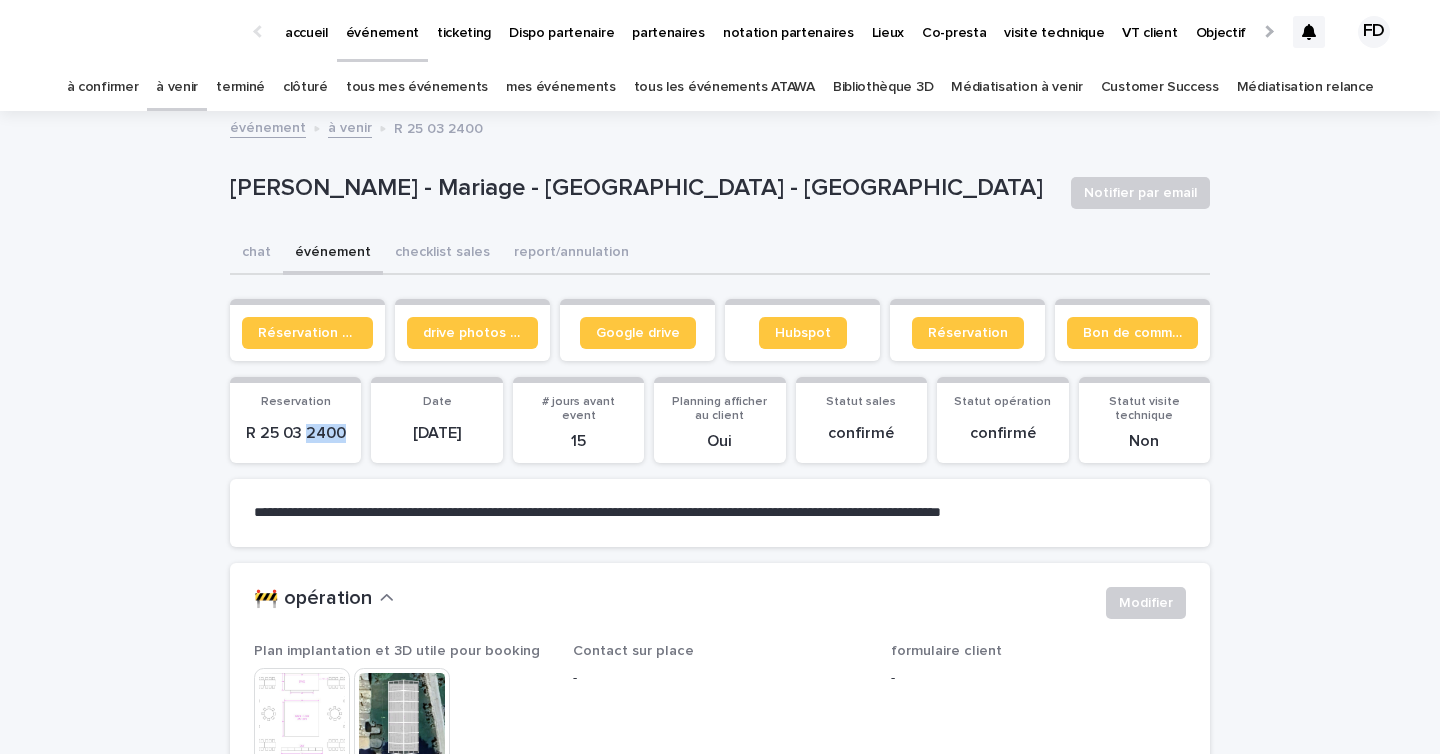 click on "R 25 03 2400" at bounding box center (295, 433) 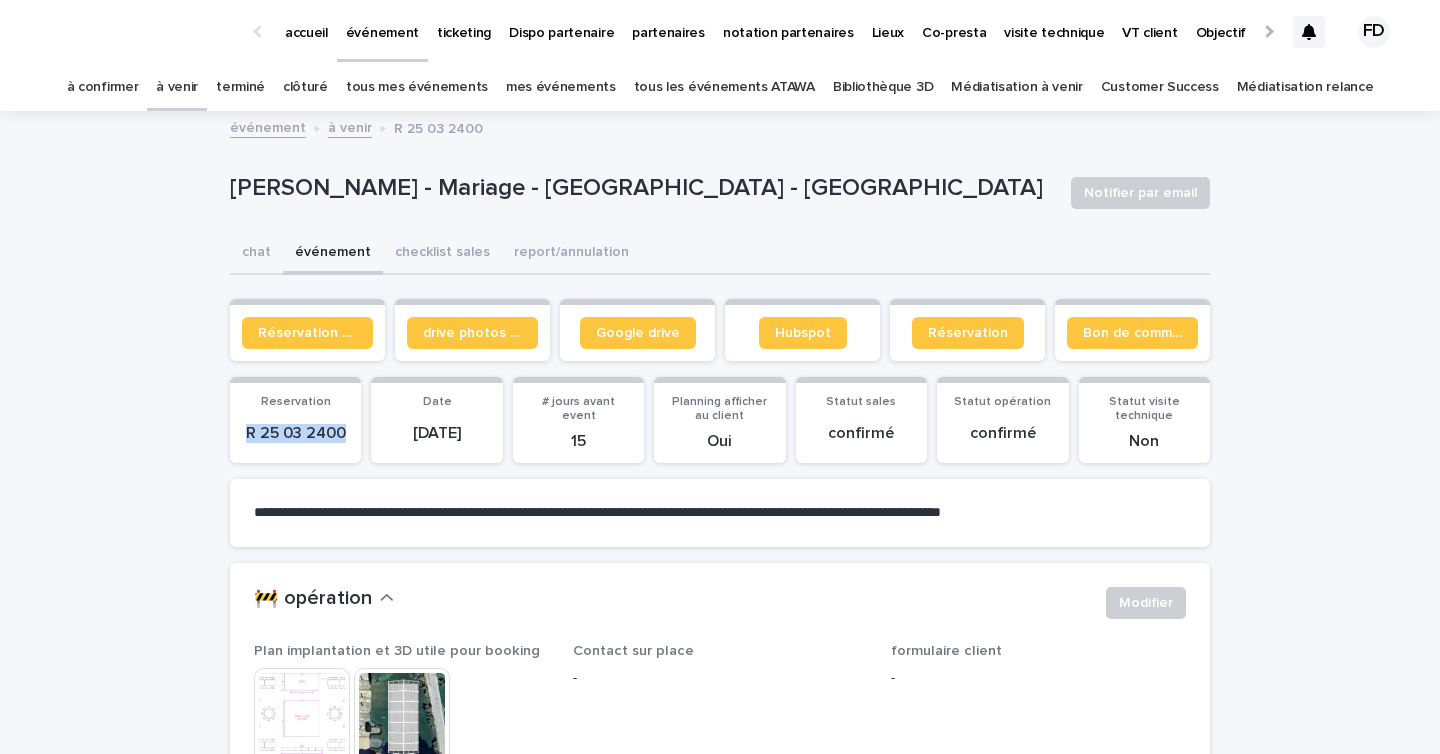 click on "R 25 03 2400" at bounding box center [295, 433] 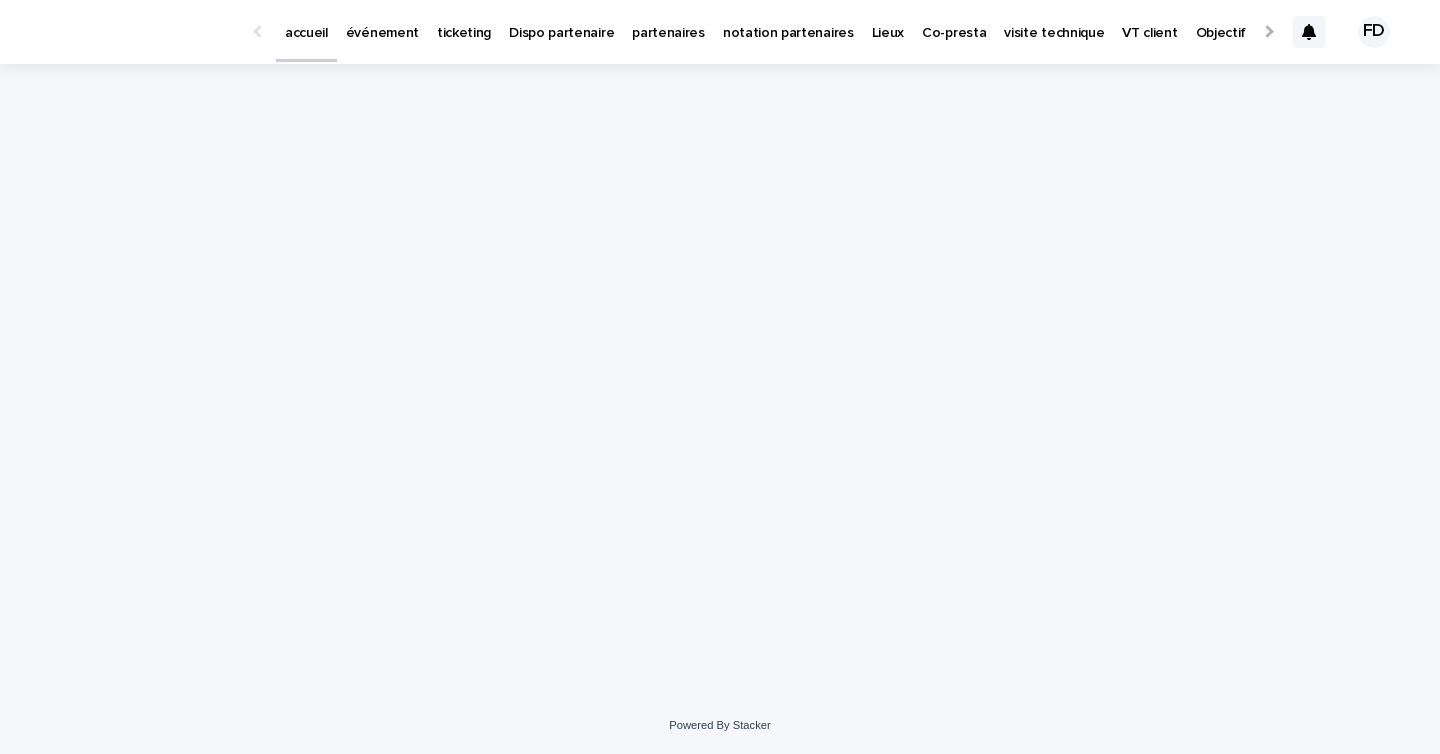 scroll, scrollTop: 0, scrollLeft: 0, axis: both 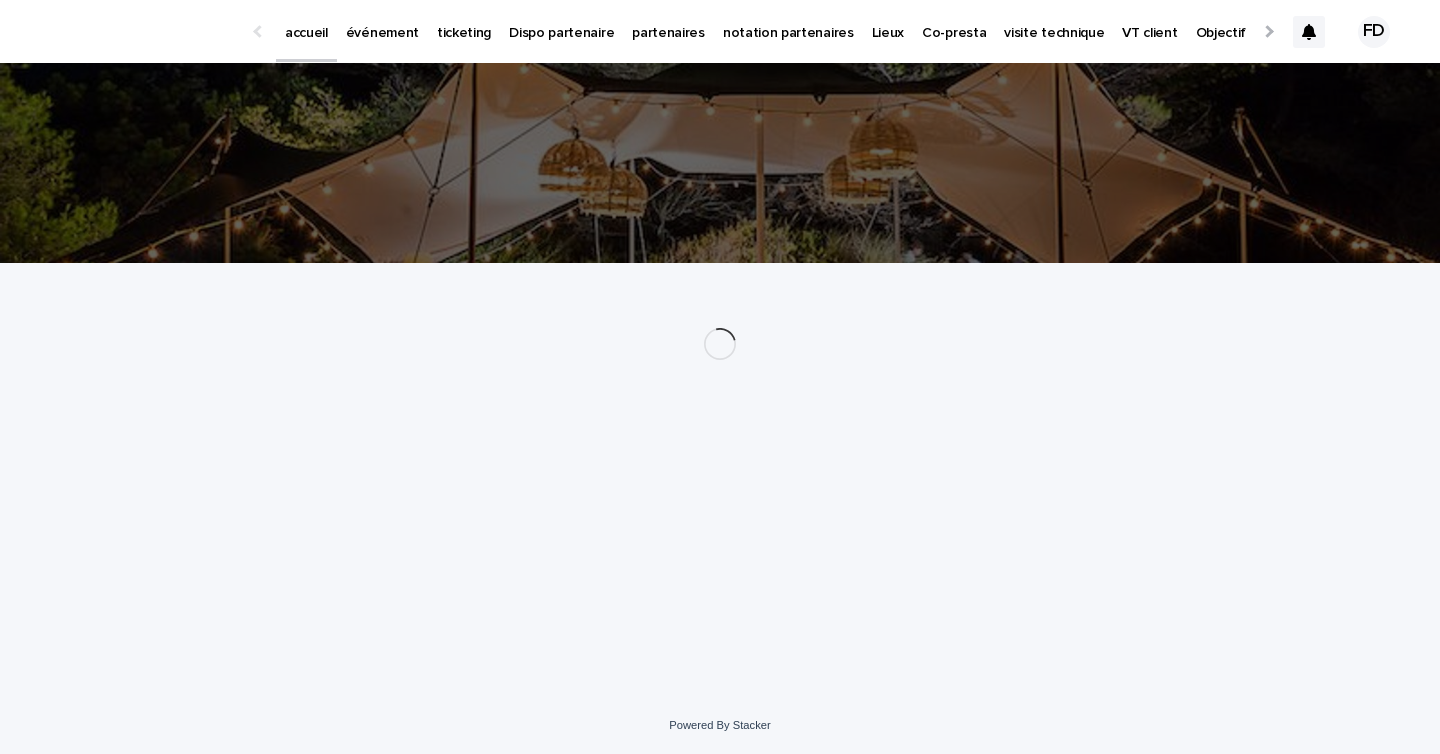 click on "événement" at bounding box center (382, 21) 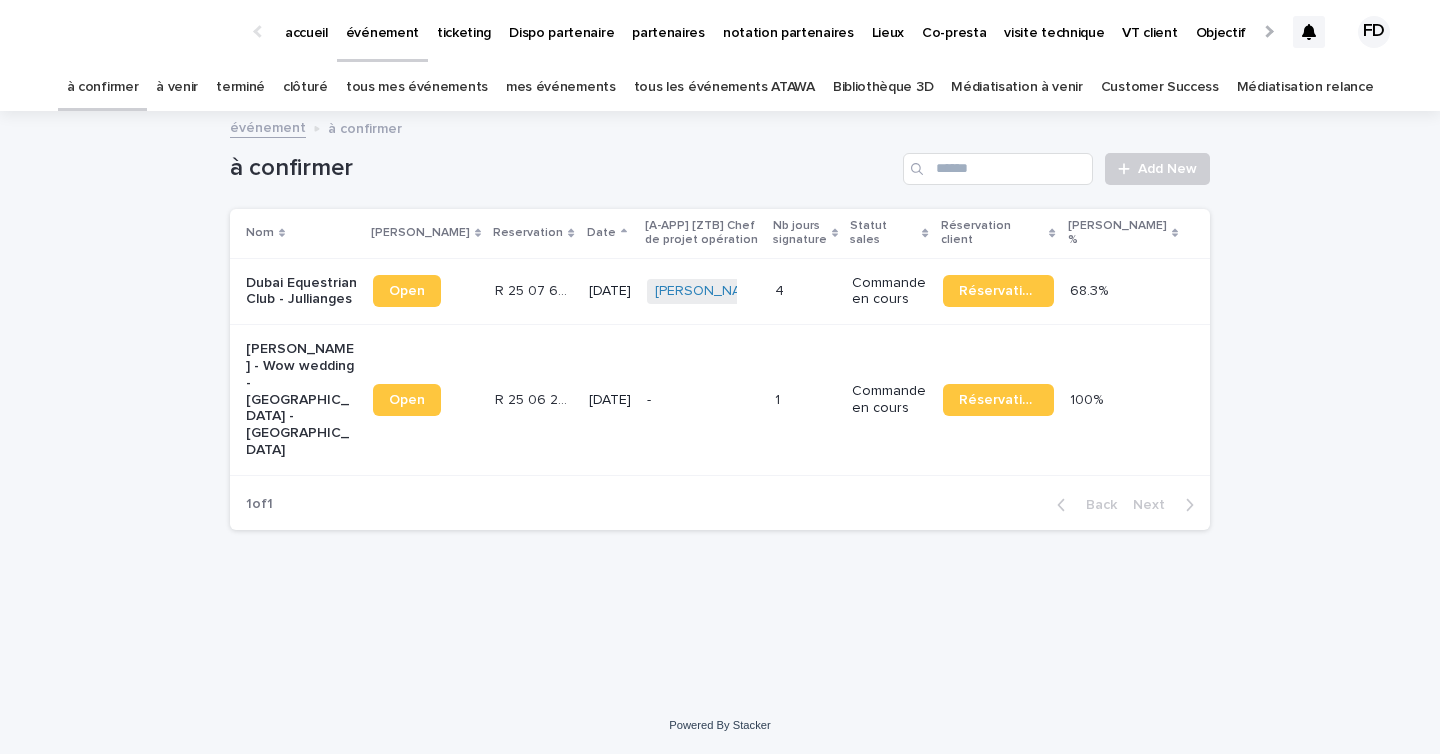 click on "R 25 07 680 R 25 07 680" at bounding box center [533, 291] 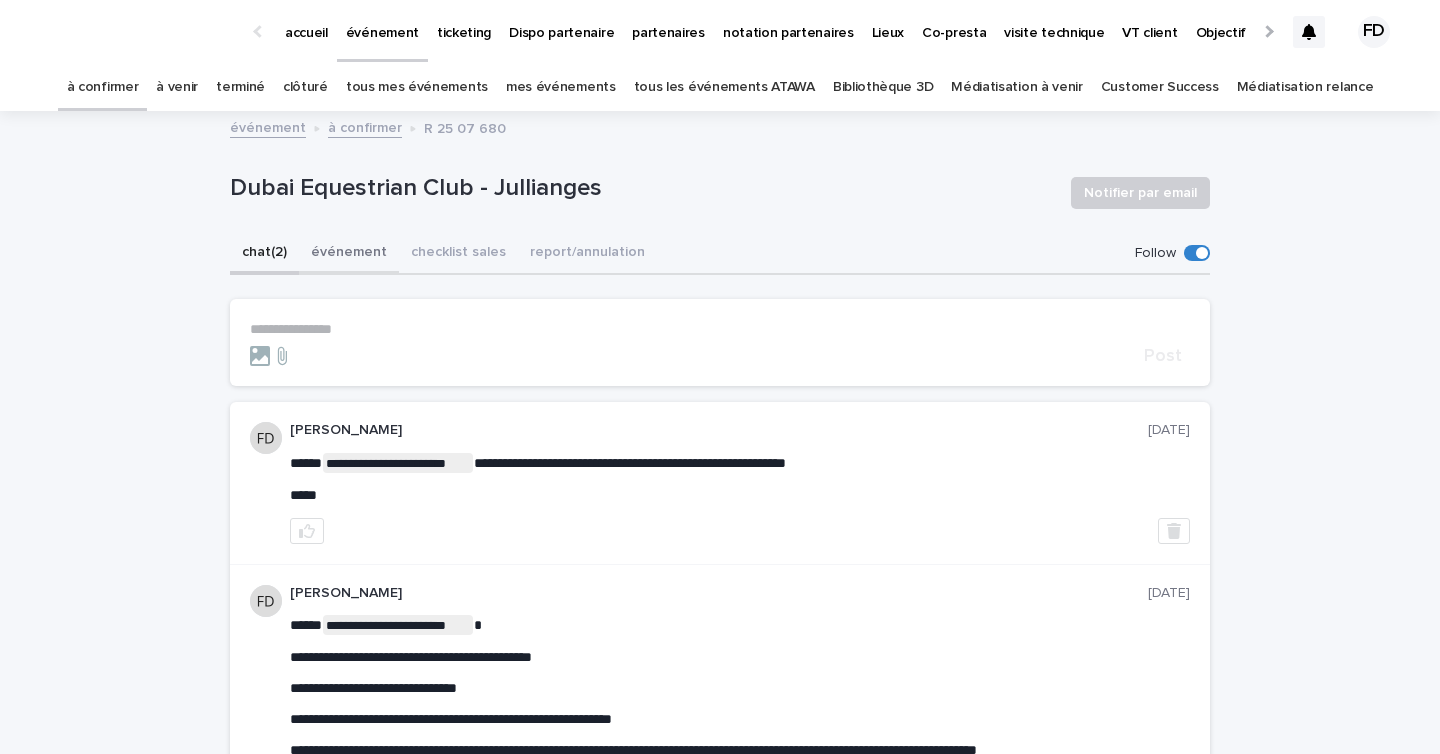 click on "événement" at bounding box center (349, 254) 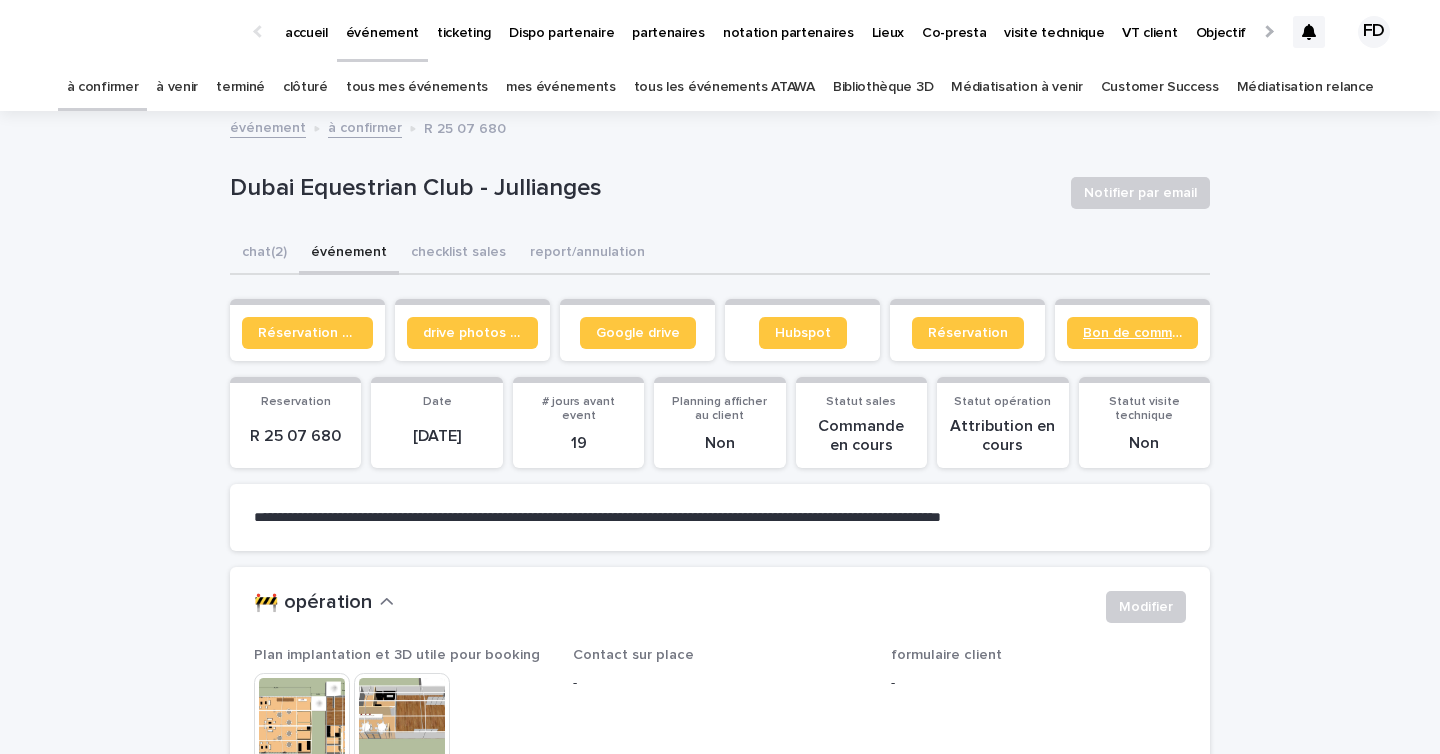 click on "Bon de commande" at bounding box center [1132, 333] 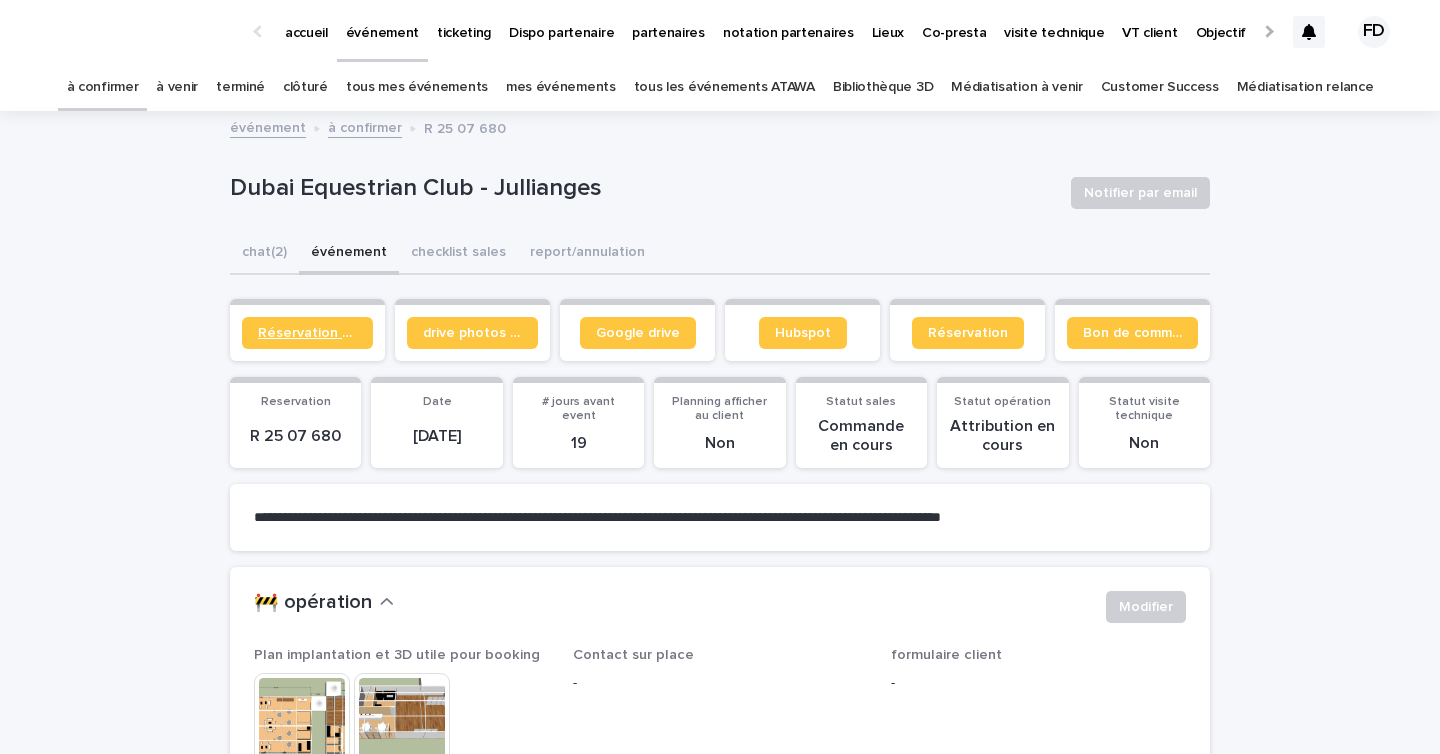 click on "Réservation client" at bounding box center (307, 333) 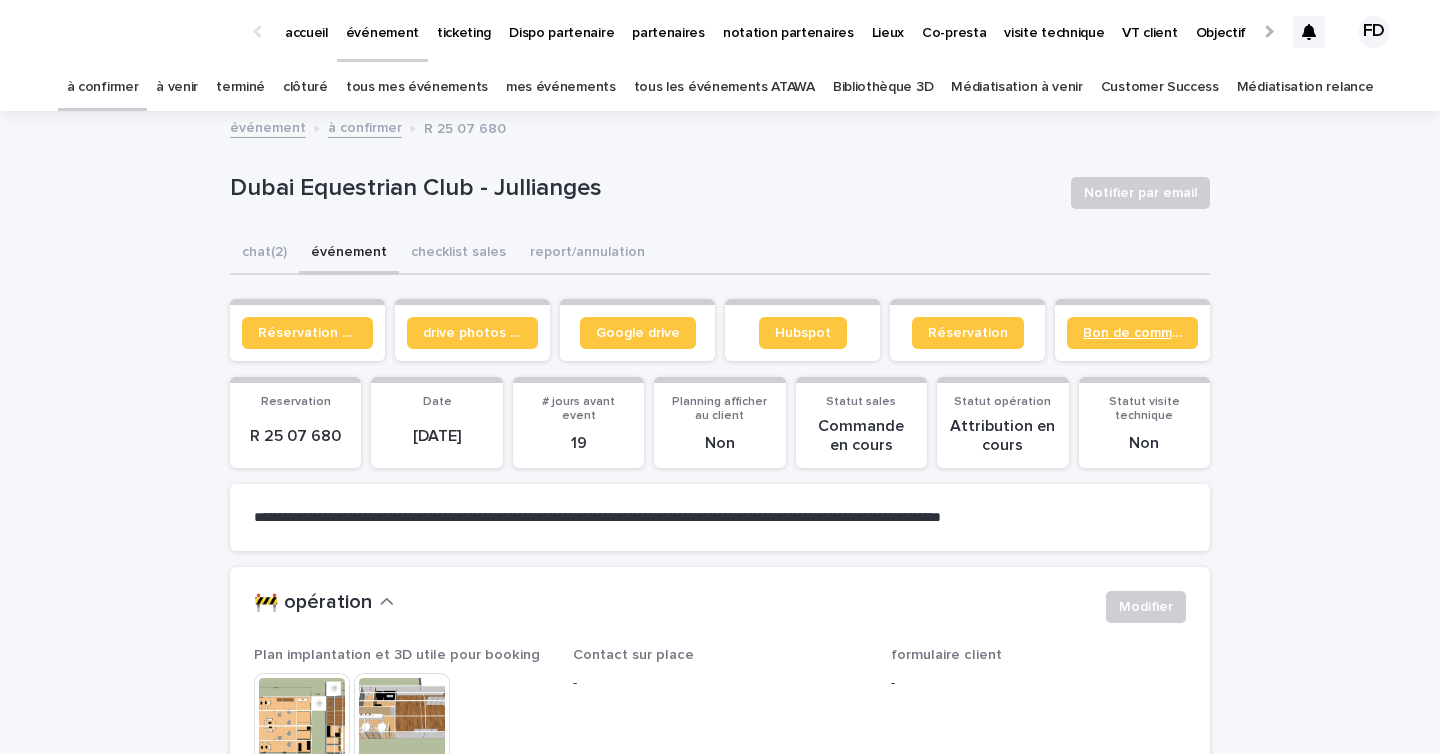 click on "Bon de commande" at bounding box center [1132, 333] 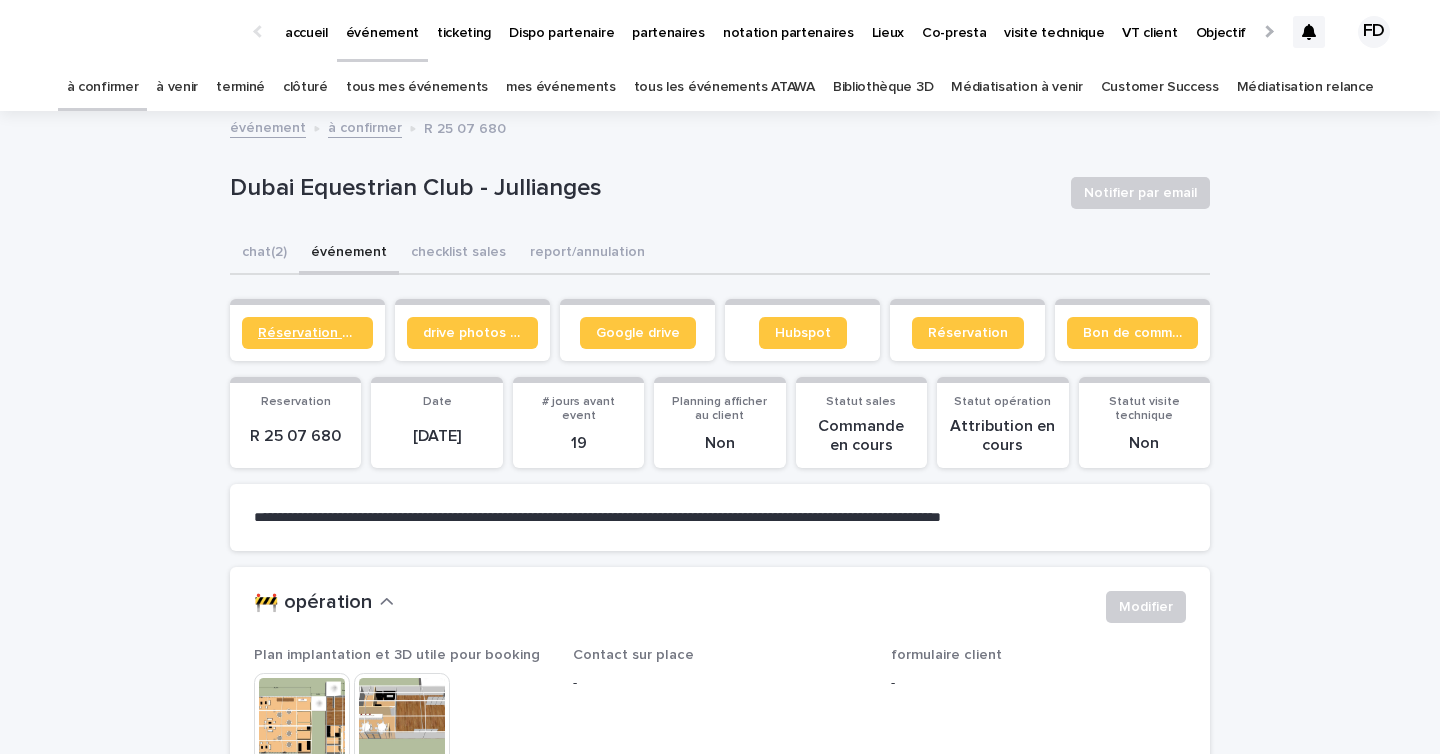 click on "Réservation client" at bounding box center [307, 333] 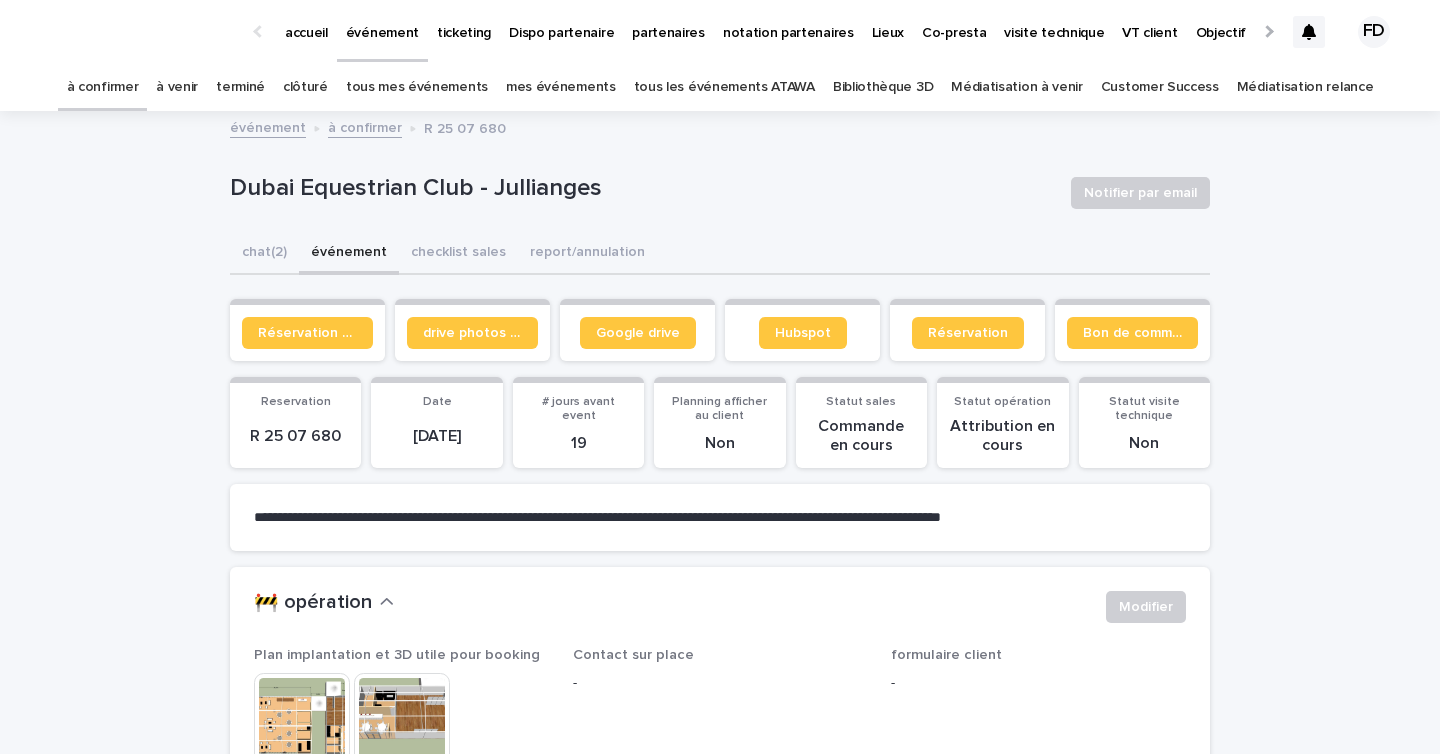 click on "à venir" at bounding box center (177, 87) 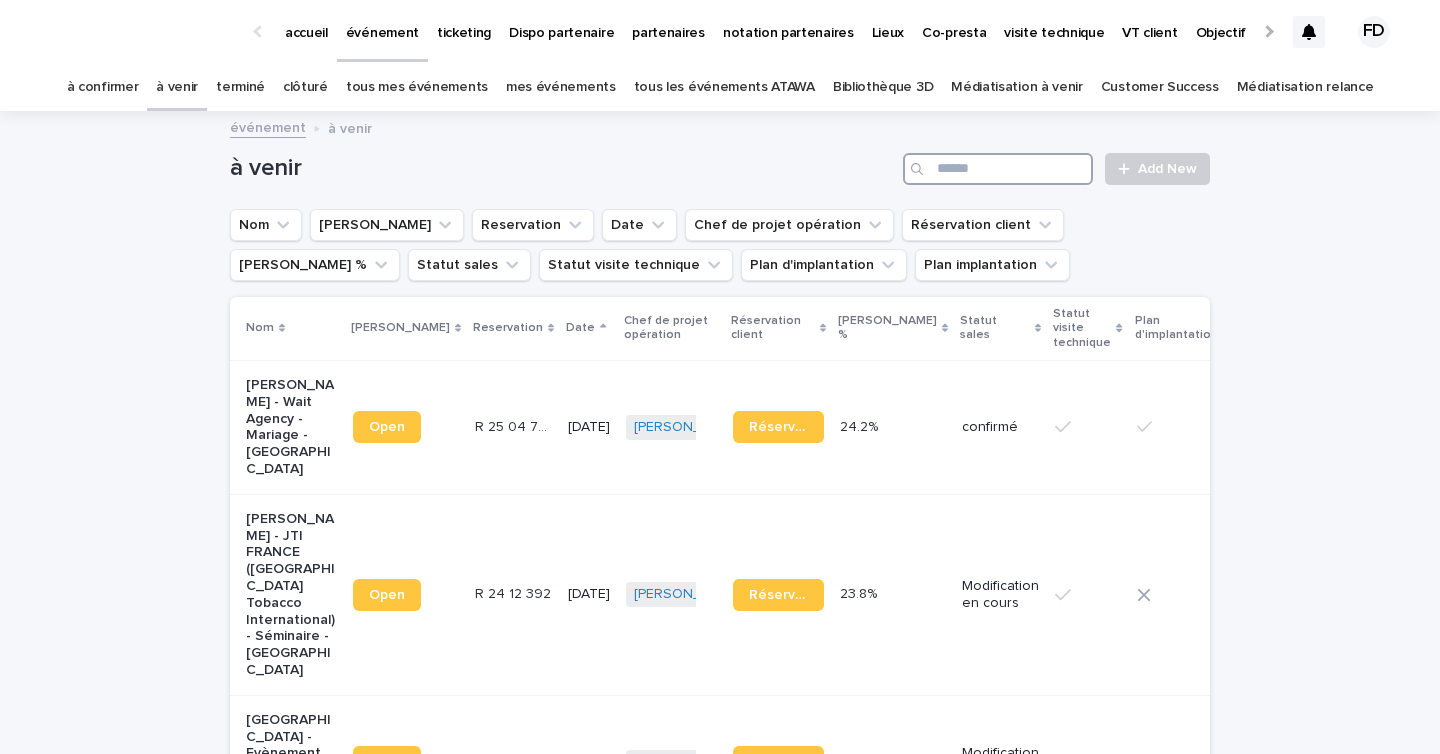 click at bounding box center [998, 169] 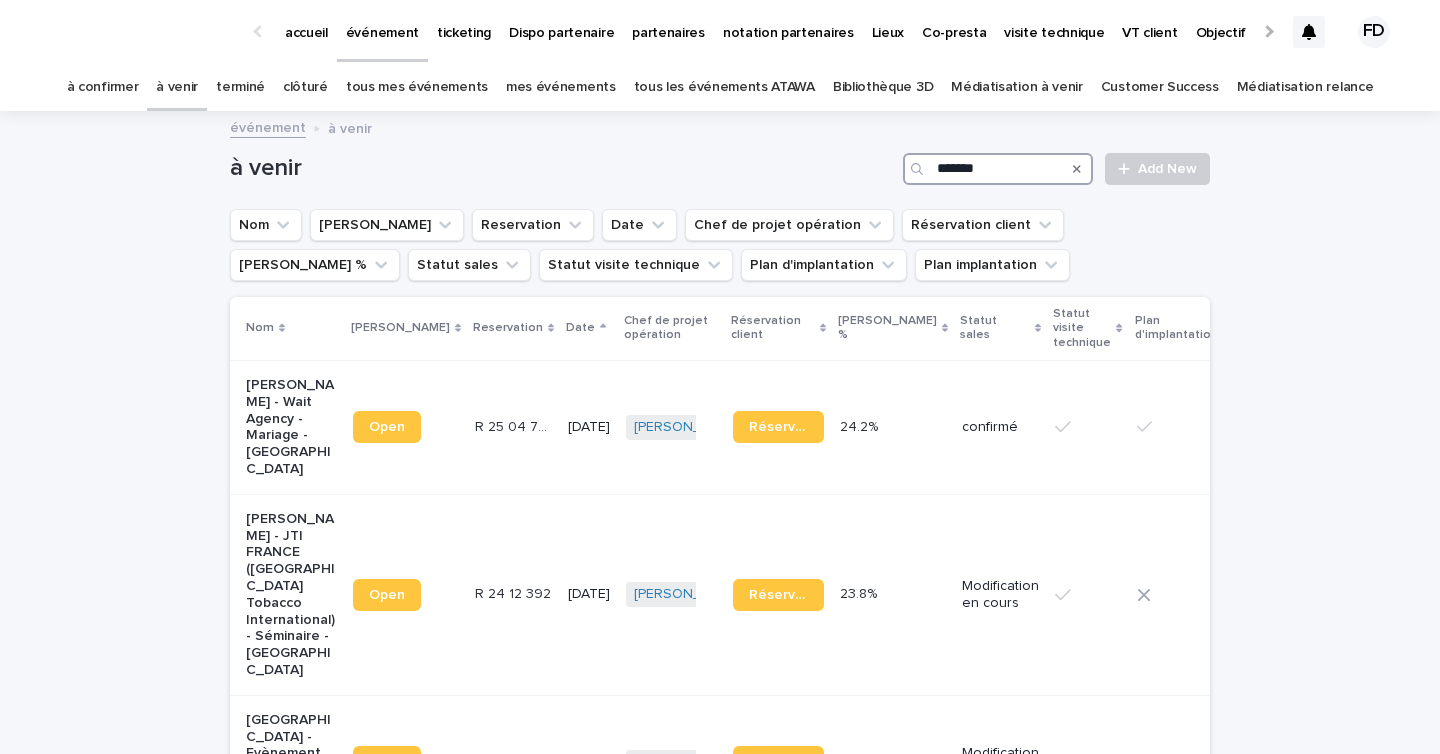 type on "********" 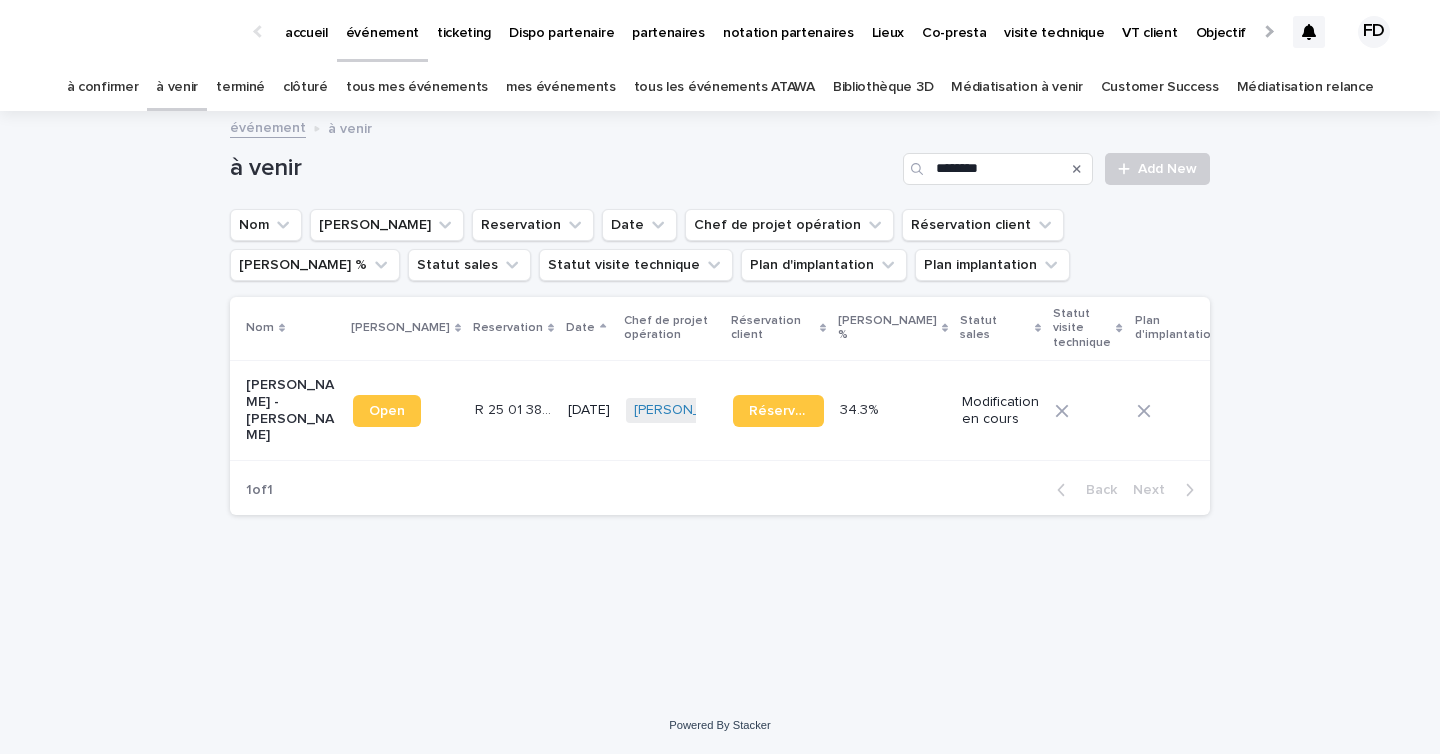 click on "[DATE]" at bounding box center (589, 410) 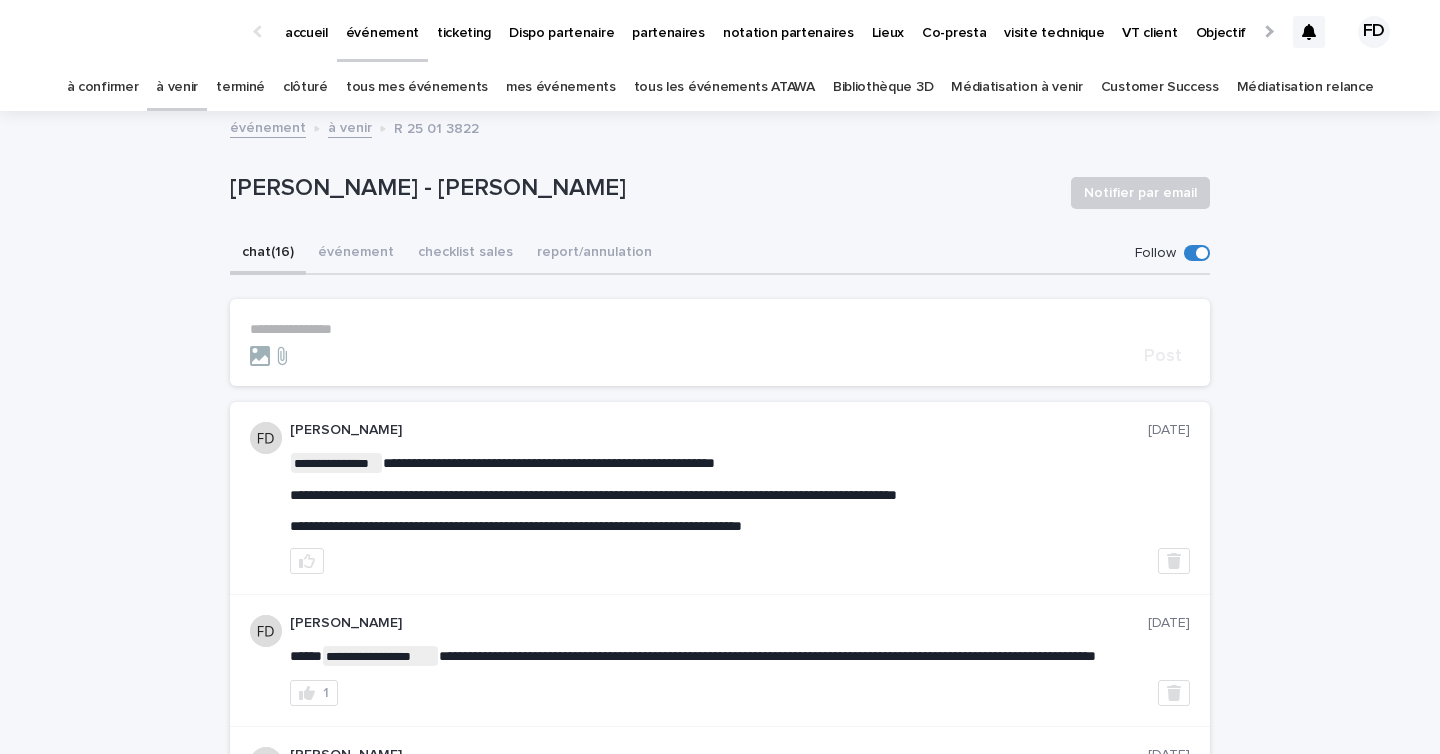 click on "**********" at bounding box center [720, 329] 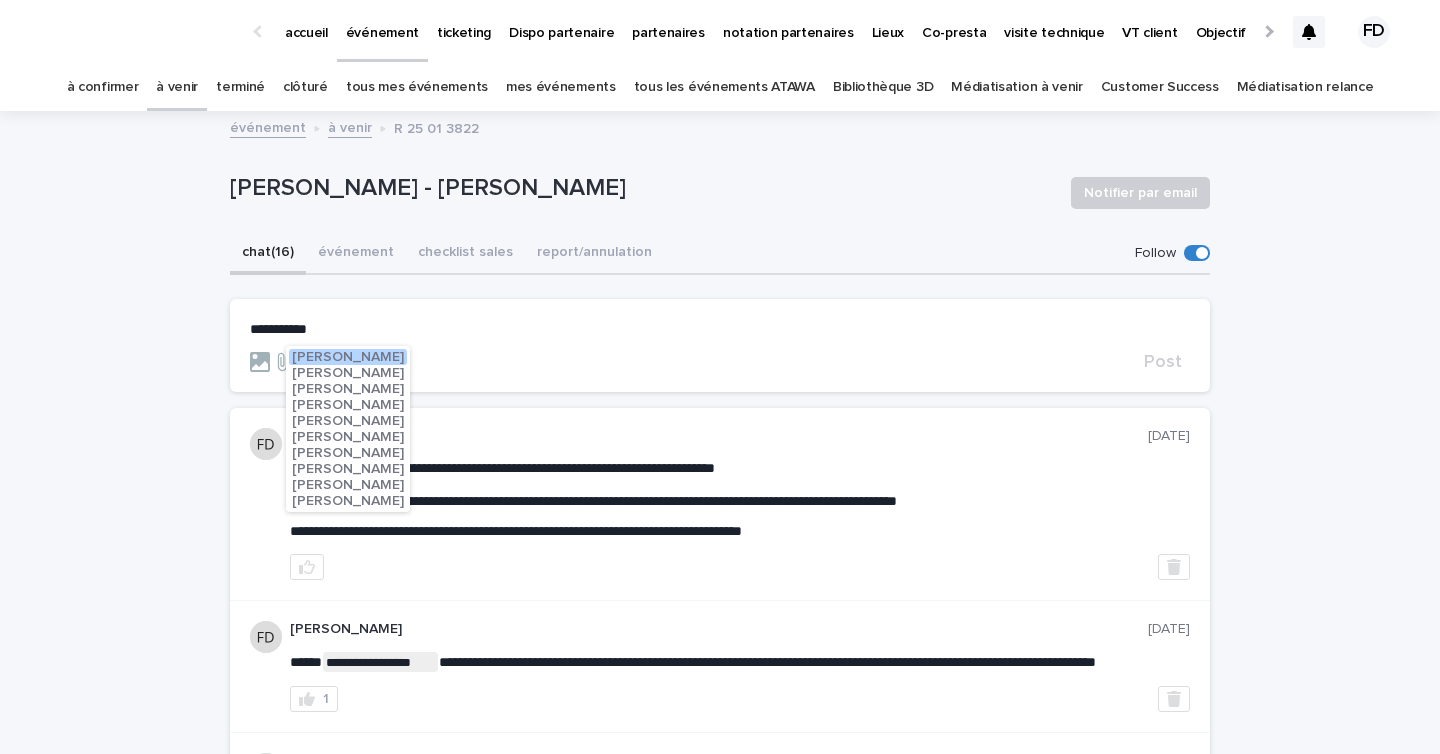 click on "[PERSON_NAME]" at bounding box center (348, 453) 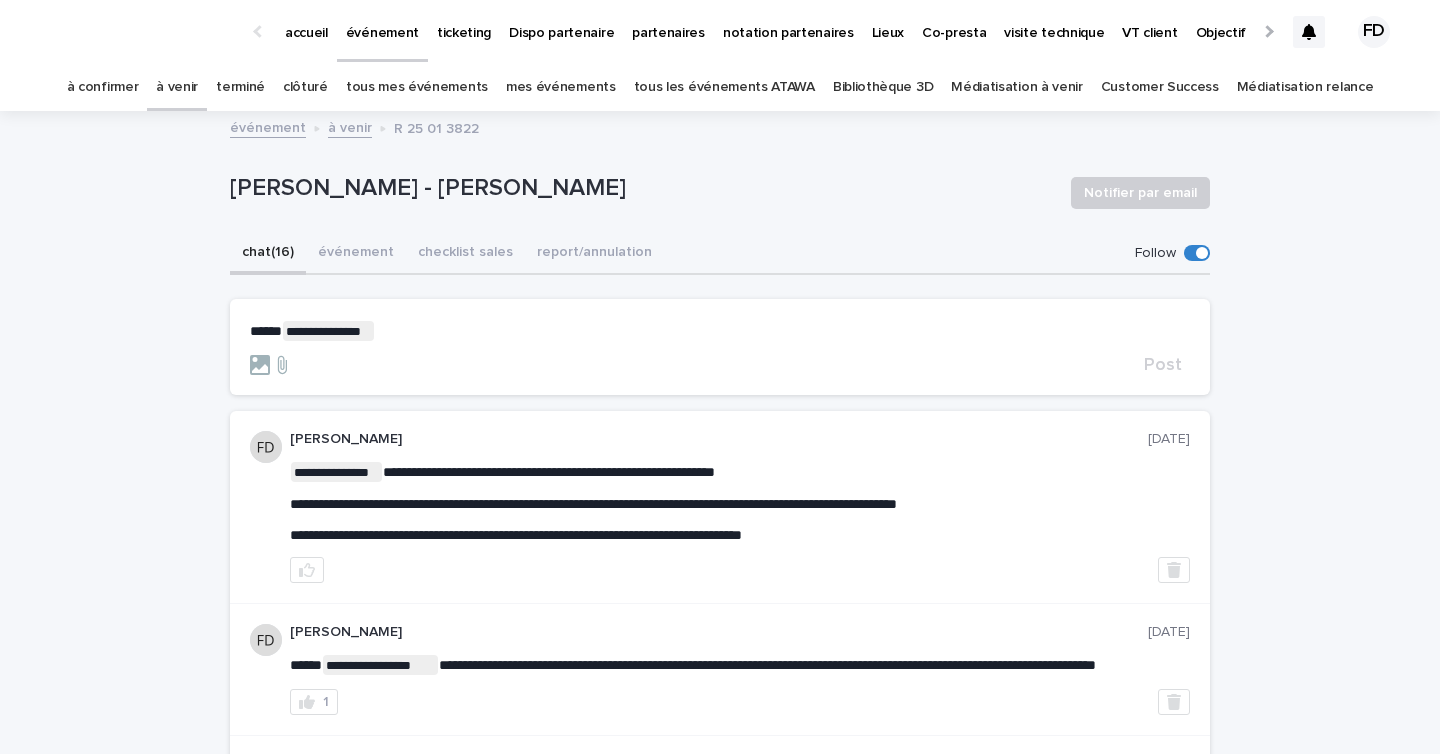 click on "**********" at bounding box center [720, 331] 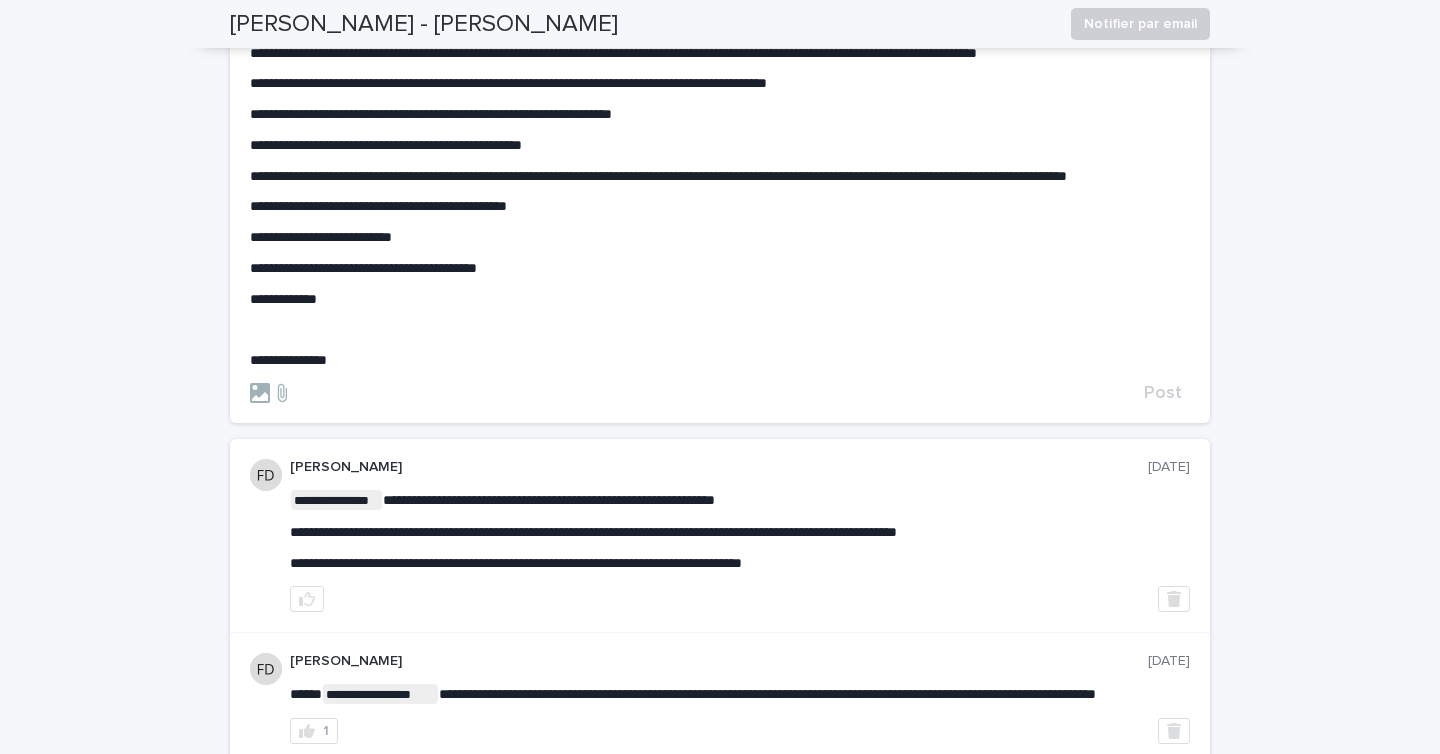 scroll, scrollTop: 0, scrollLeft: 0, axis: both 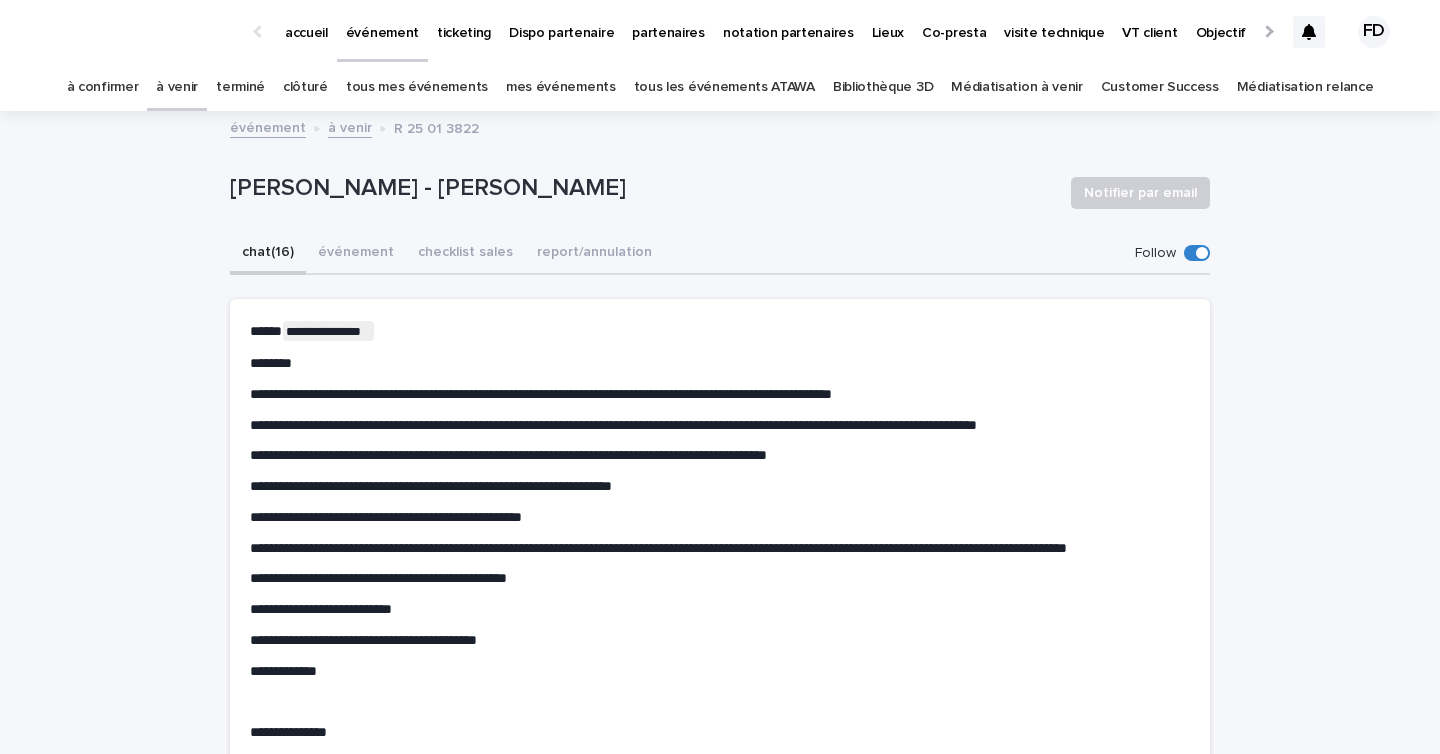 click on "**********" at bounding box center (720, 547) 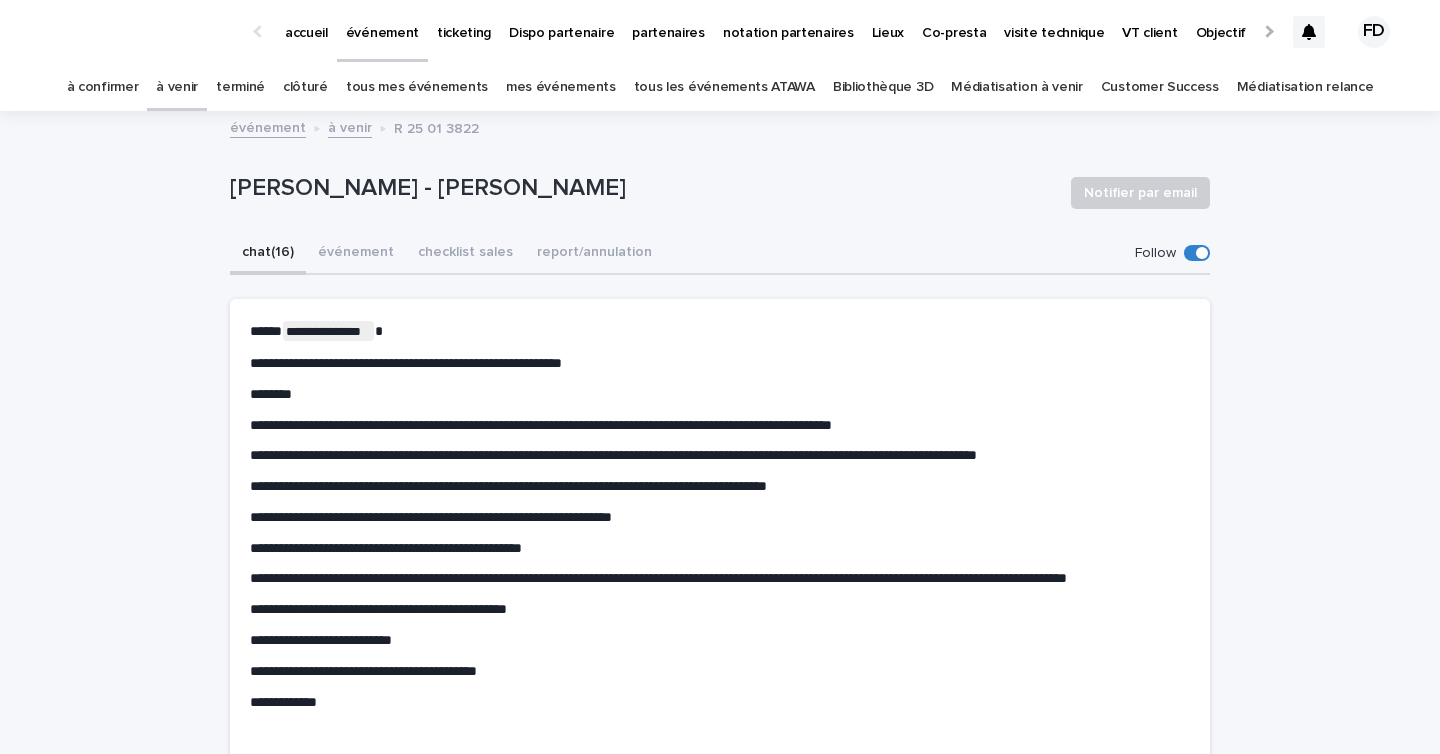 scroll, scrollTop: 140, scrollLeft: 0, axis: vertical 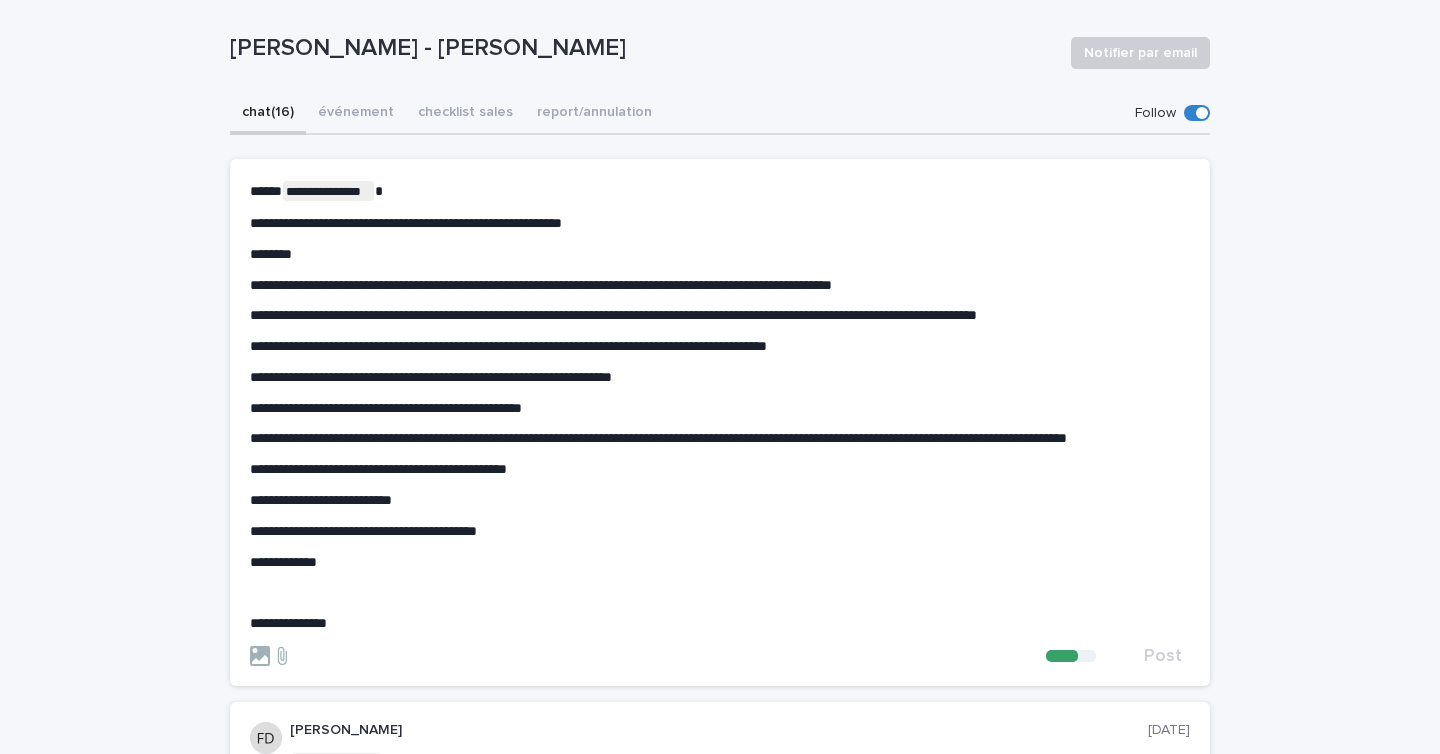 click on "**********" at bounding box center [288, 623] 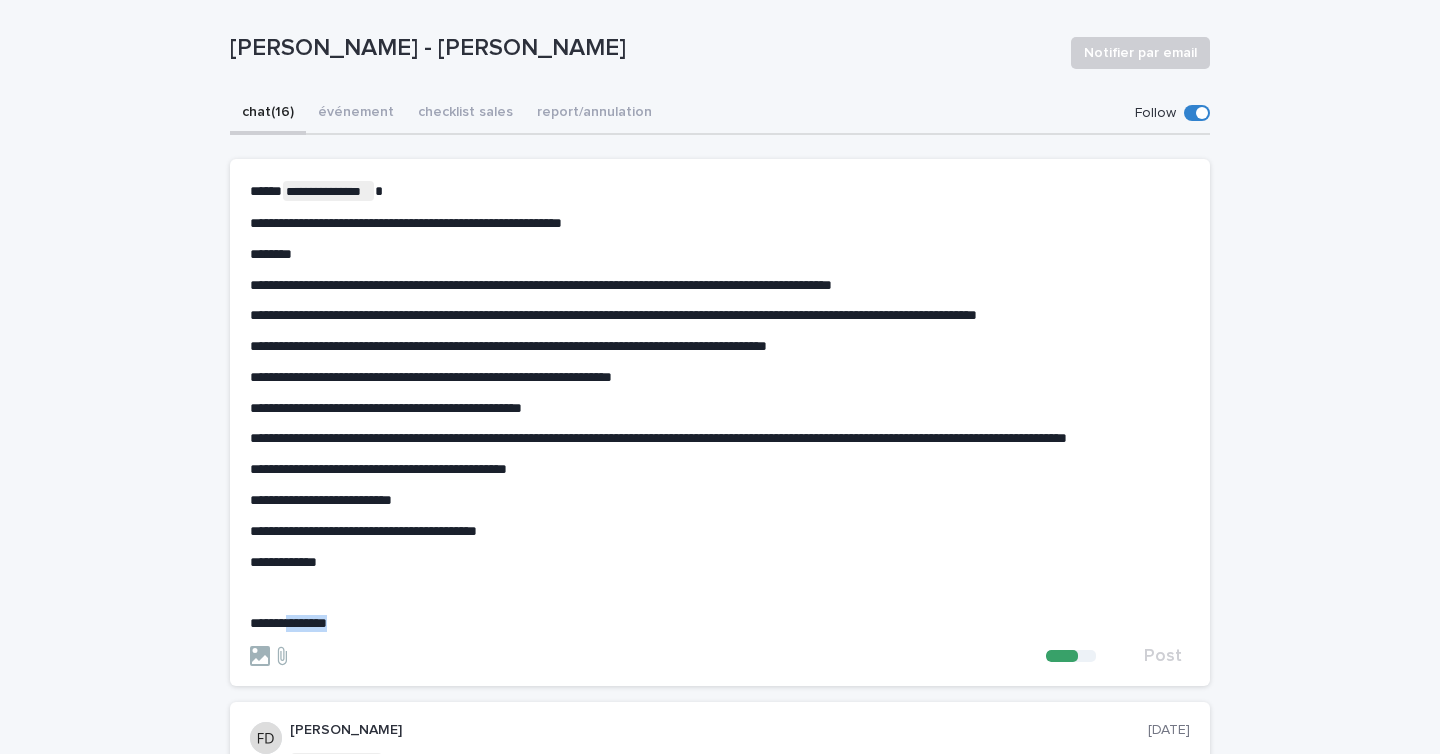 click on "**********" at bounding box center [288, 623] 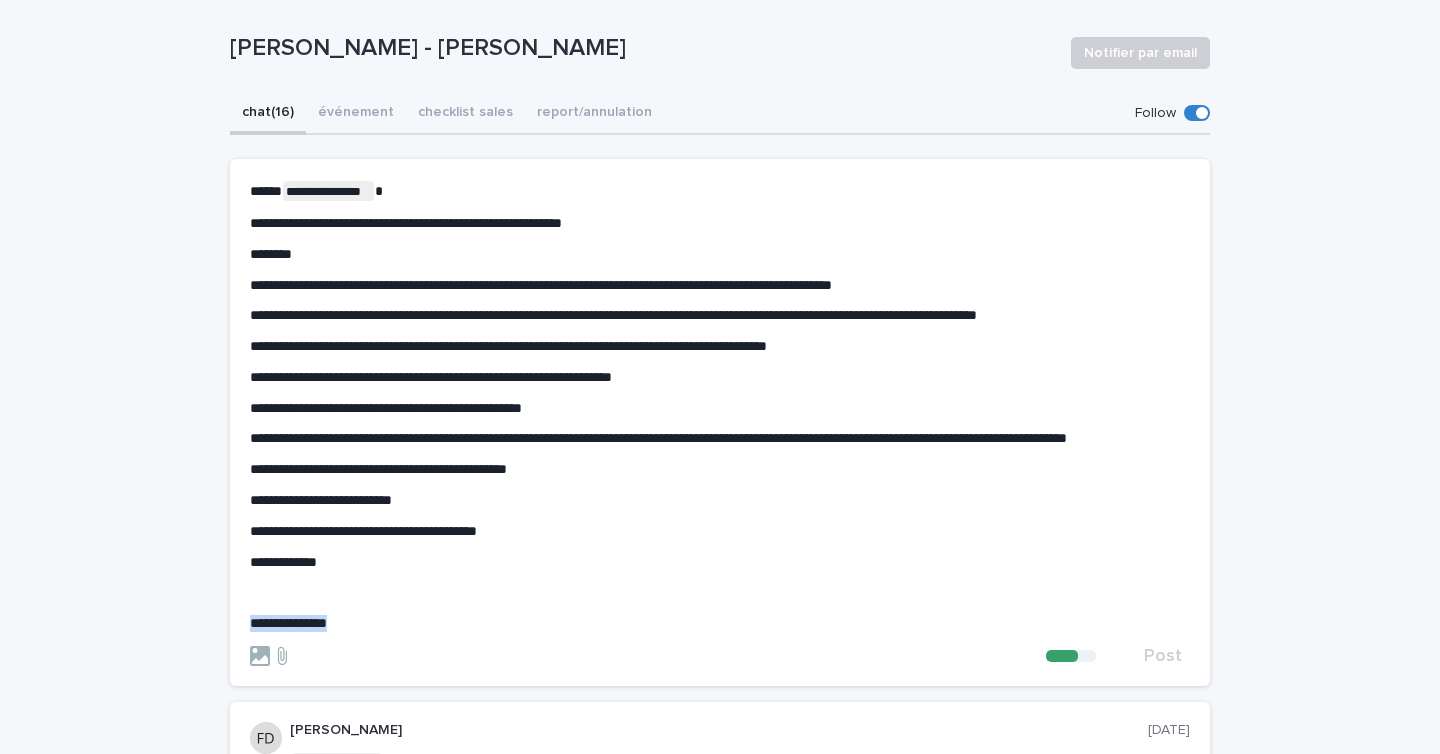 click on "**********" at bounding box center [288, 623] 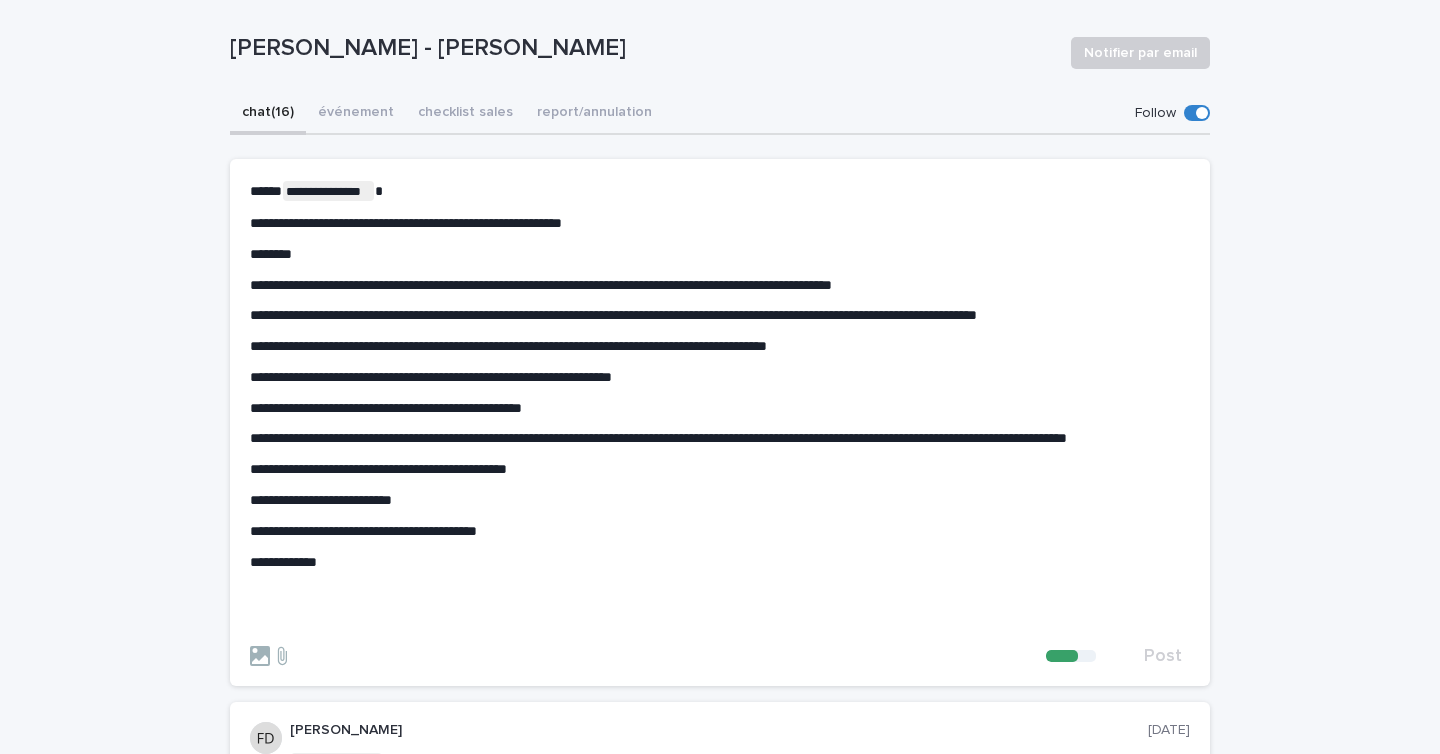 click on "**********" at bounding box center (720, 223) 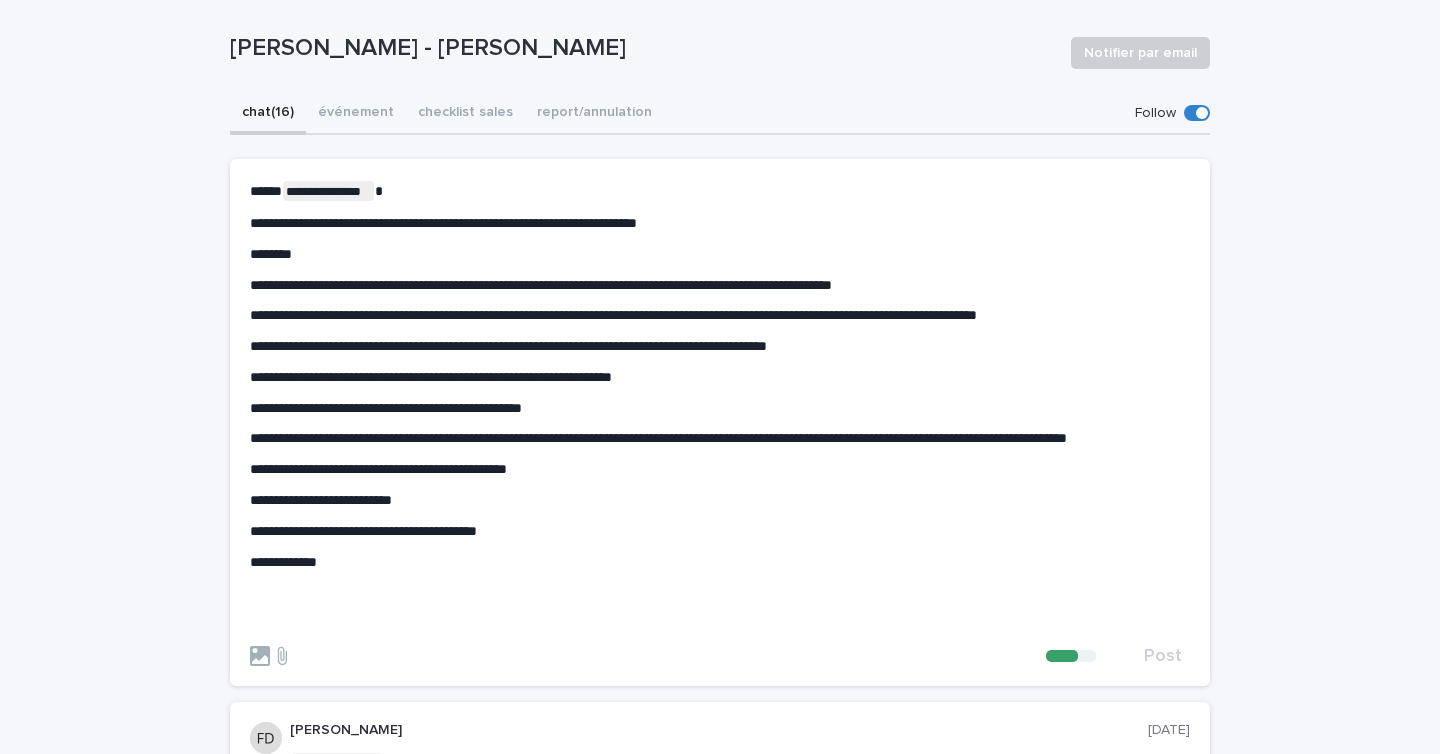 click on "**********" at bounding box center [720, 406] 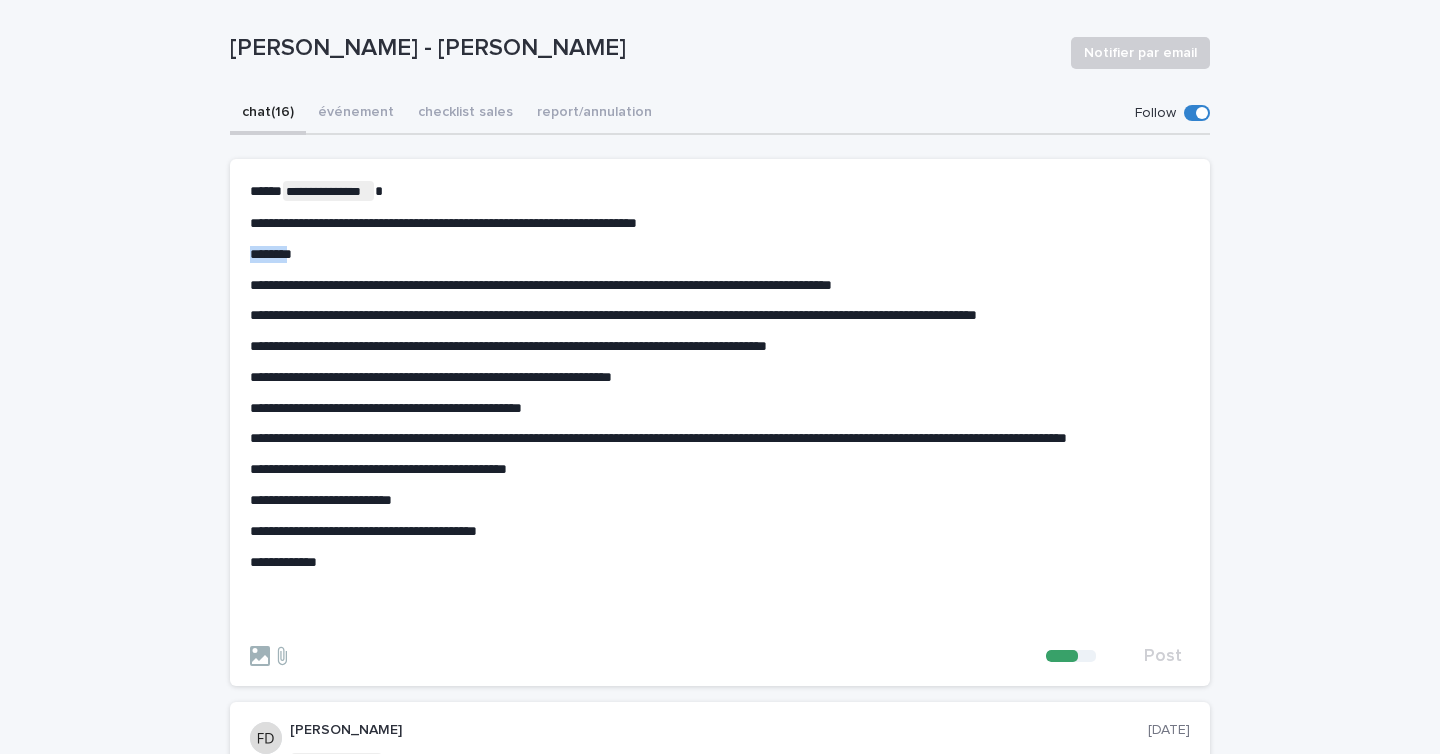 click on "**********" at bounding box center (720, 406) 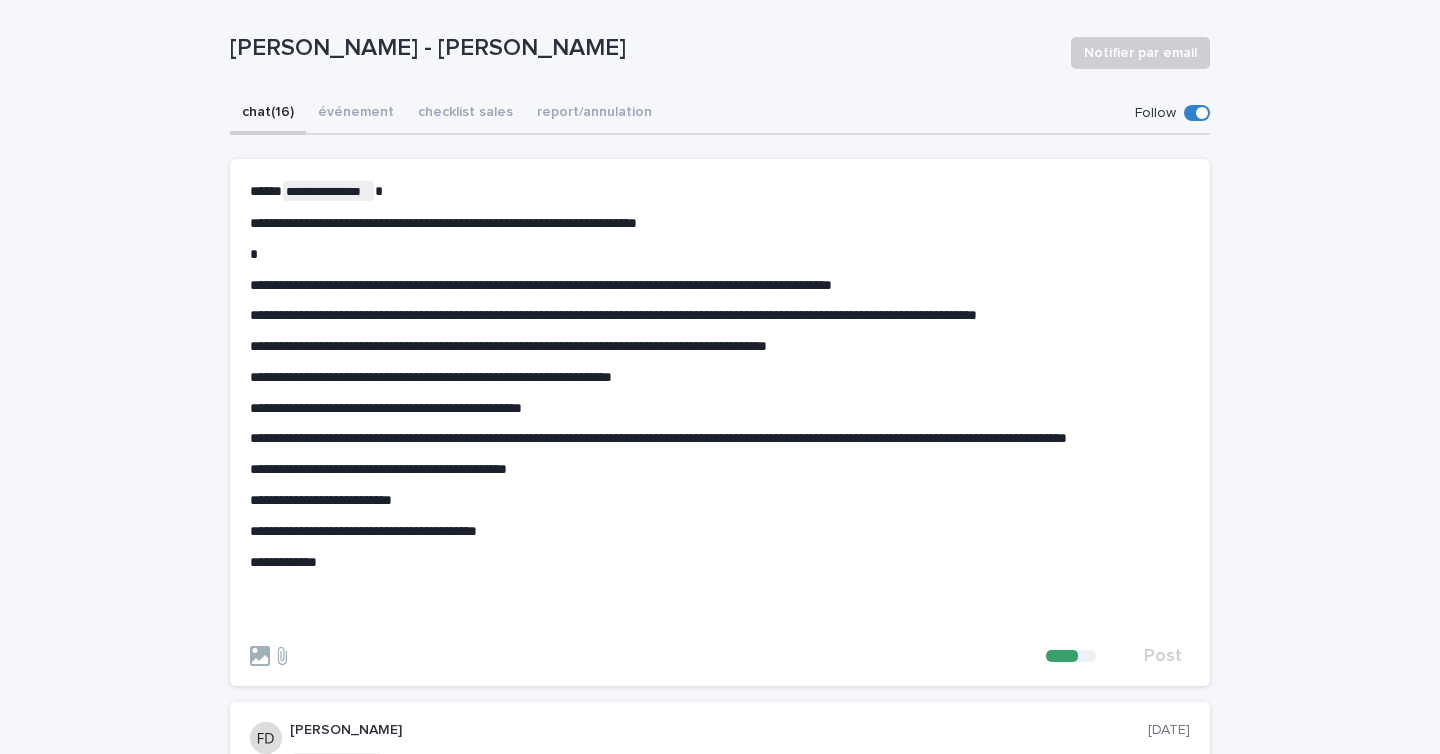 click on "**********" at bounding box center [541, 285] 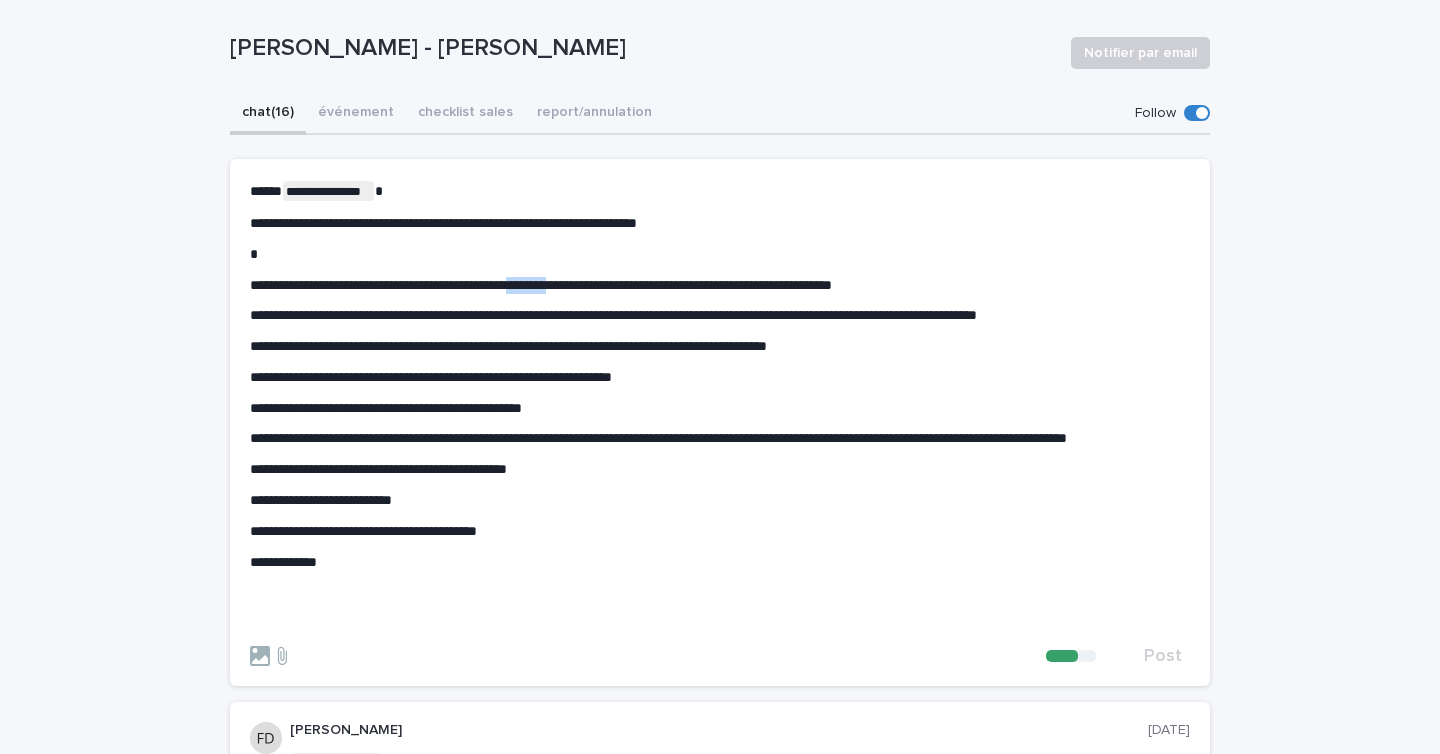 click on "**********" at bounding box center [541, 285] 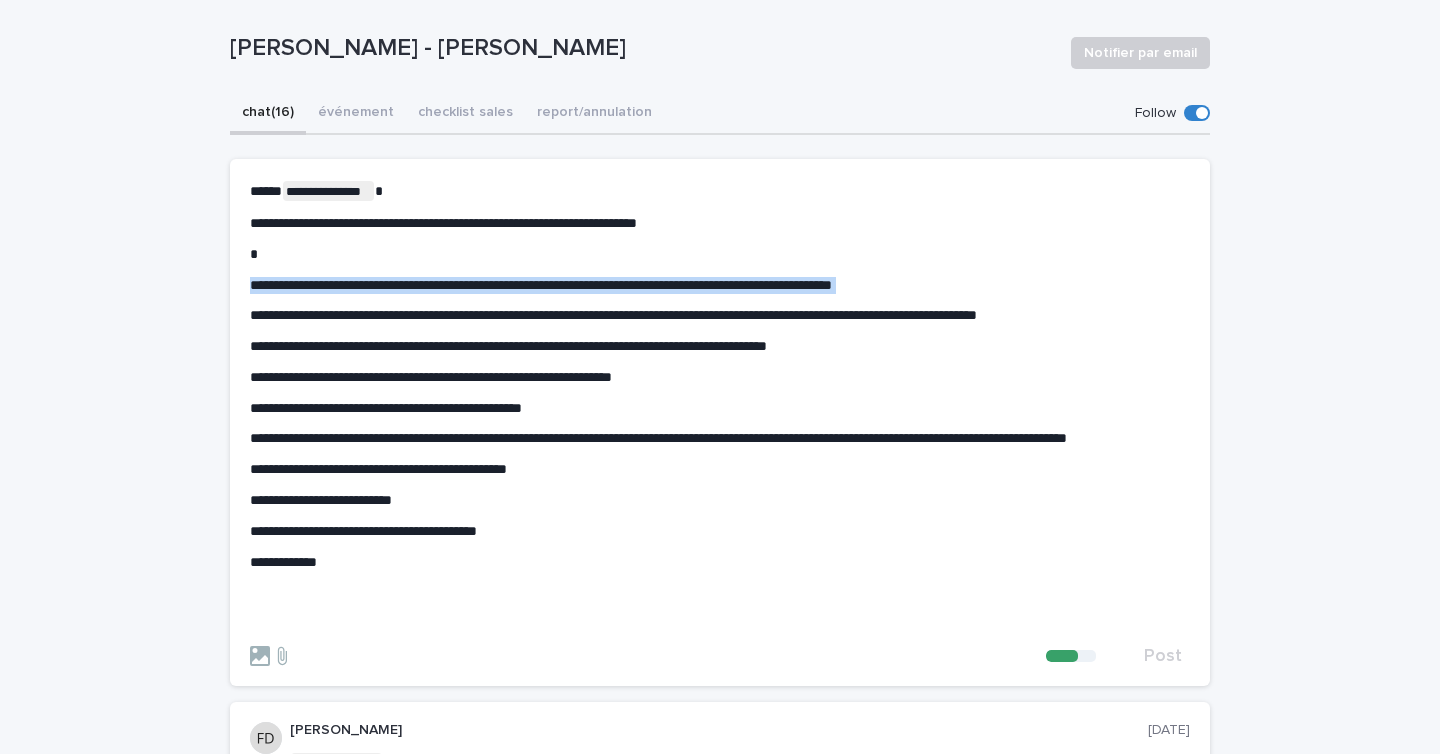 click on "**********" at bounding box center (541, 285) 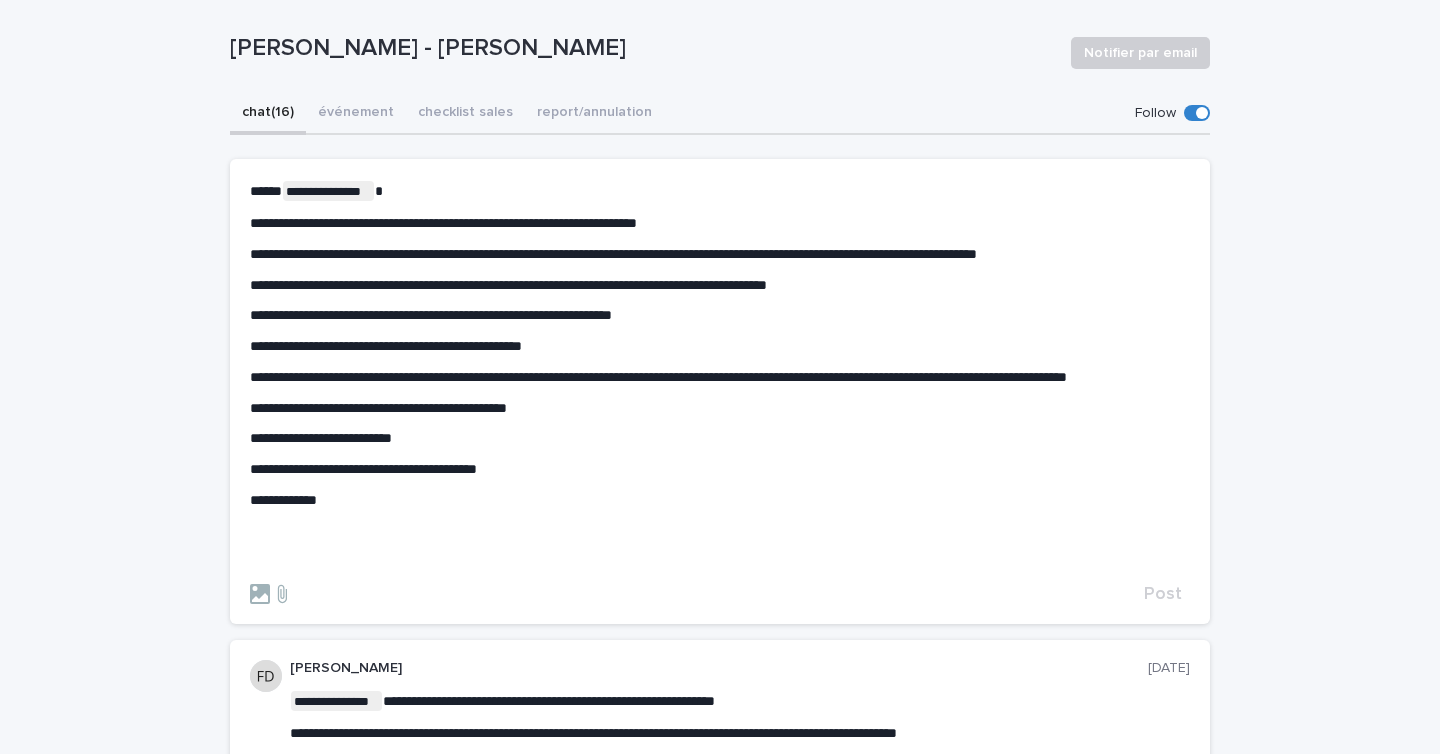 click on "**********" at bounding box center [613, 254] 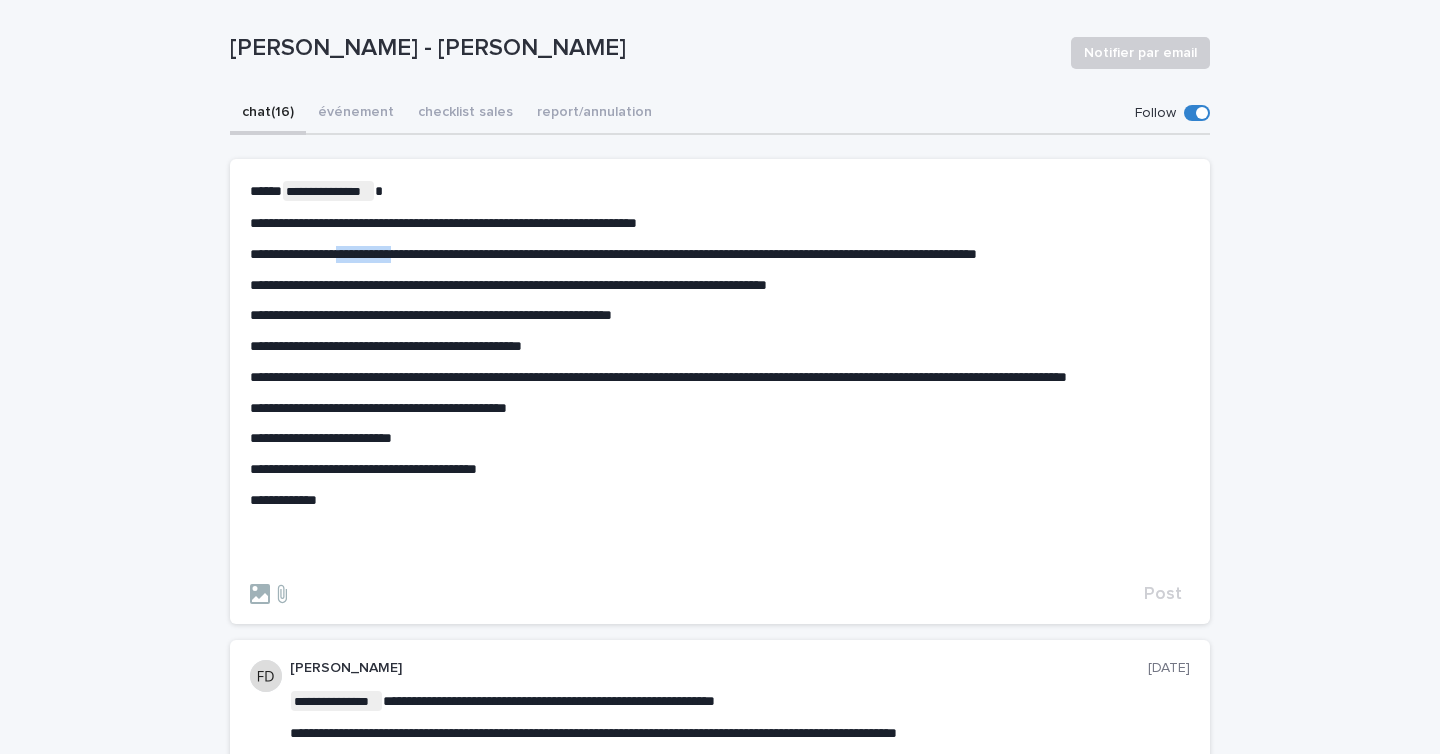 click on "**********" at bounding box center (613, 254) 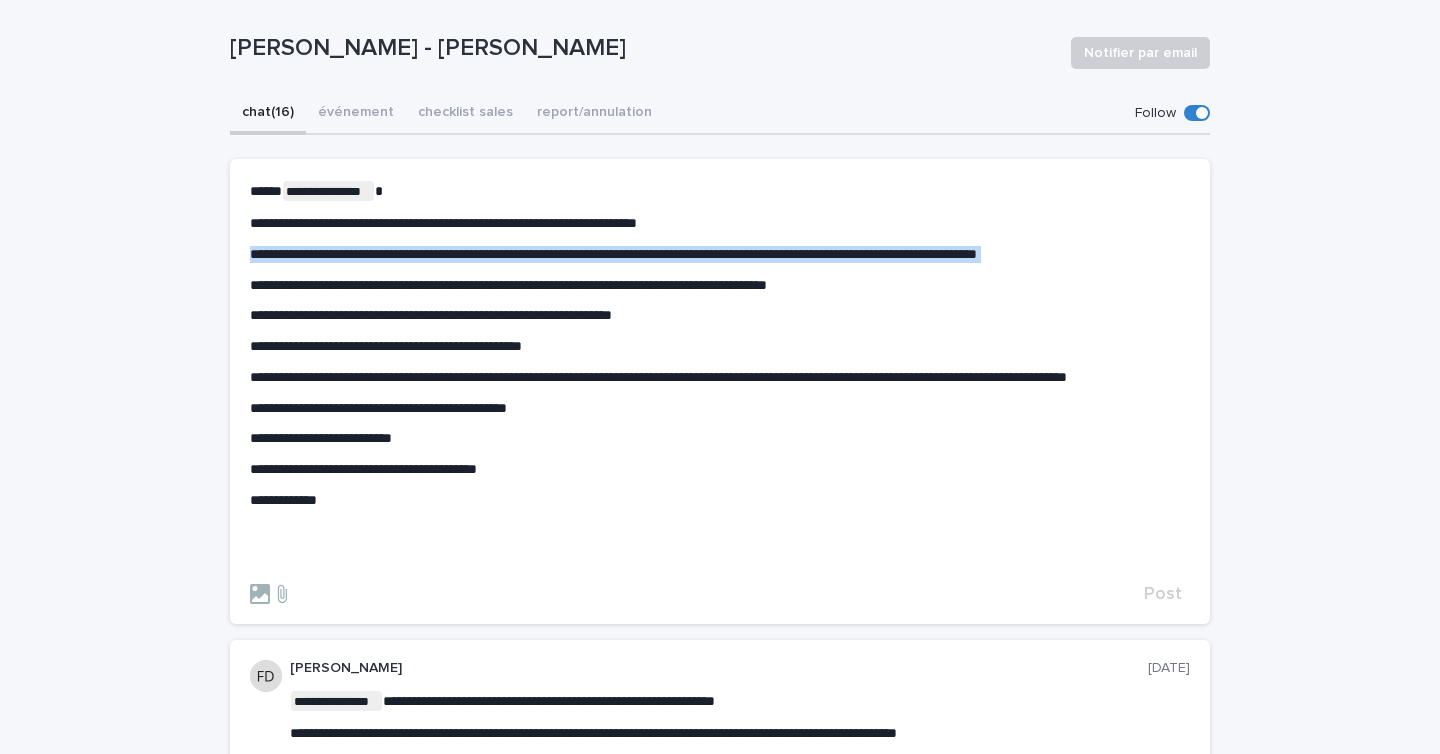 click on "**********" at bounding box center [613, 254] 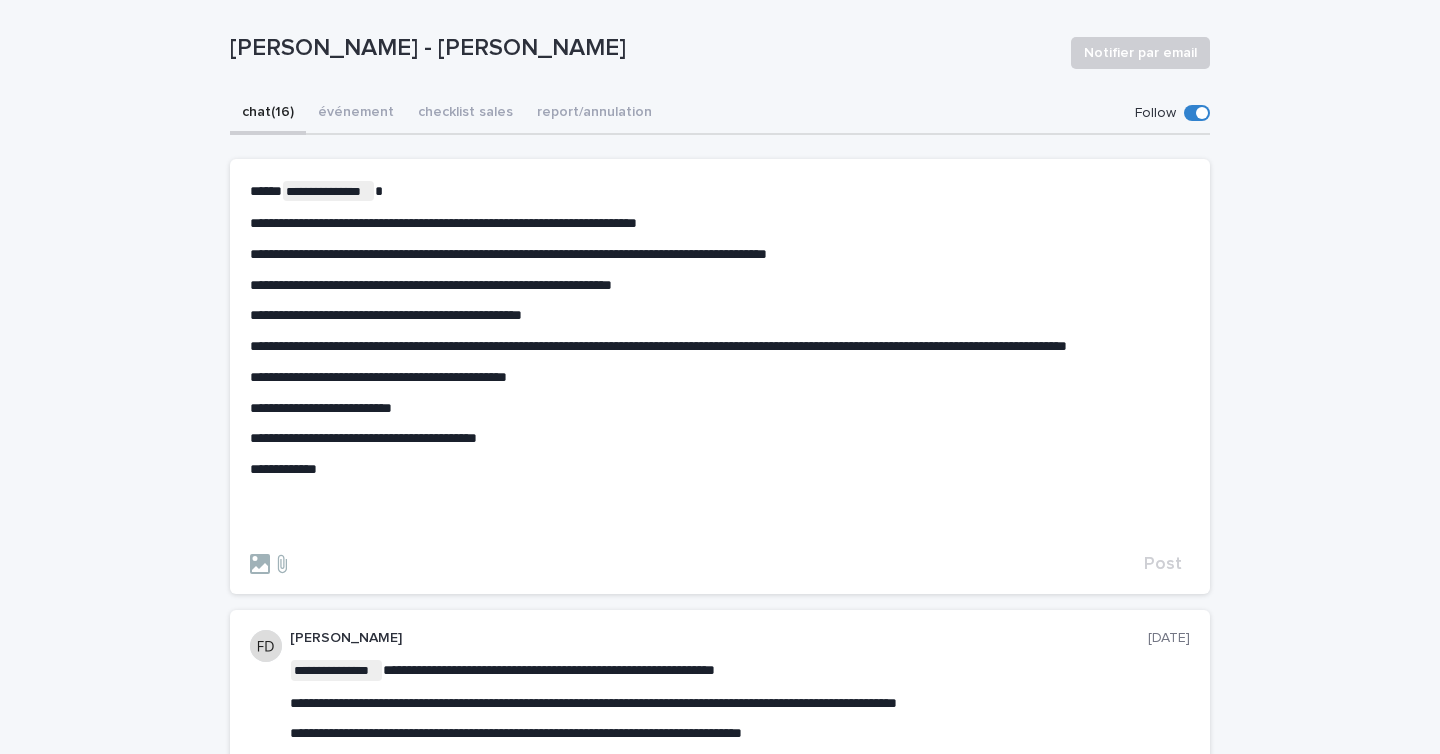 click on "**********" at bounding box center [508, 254] 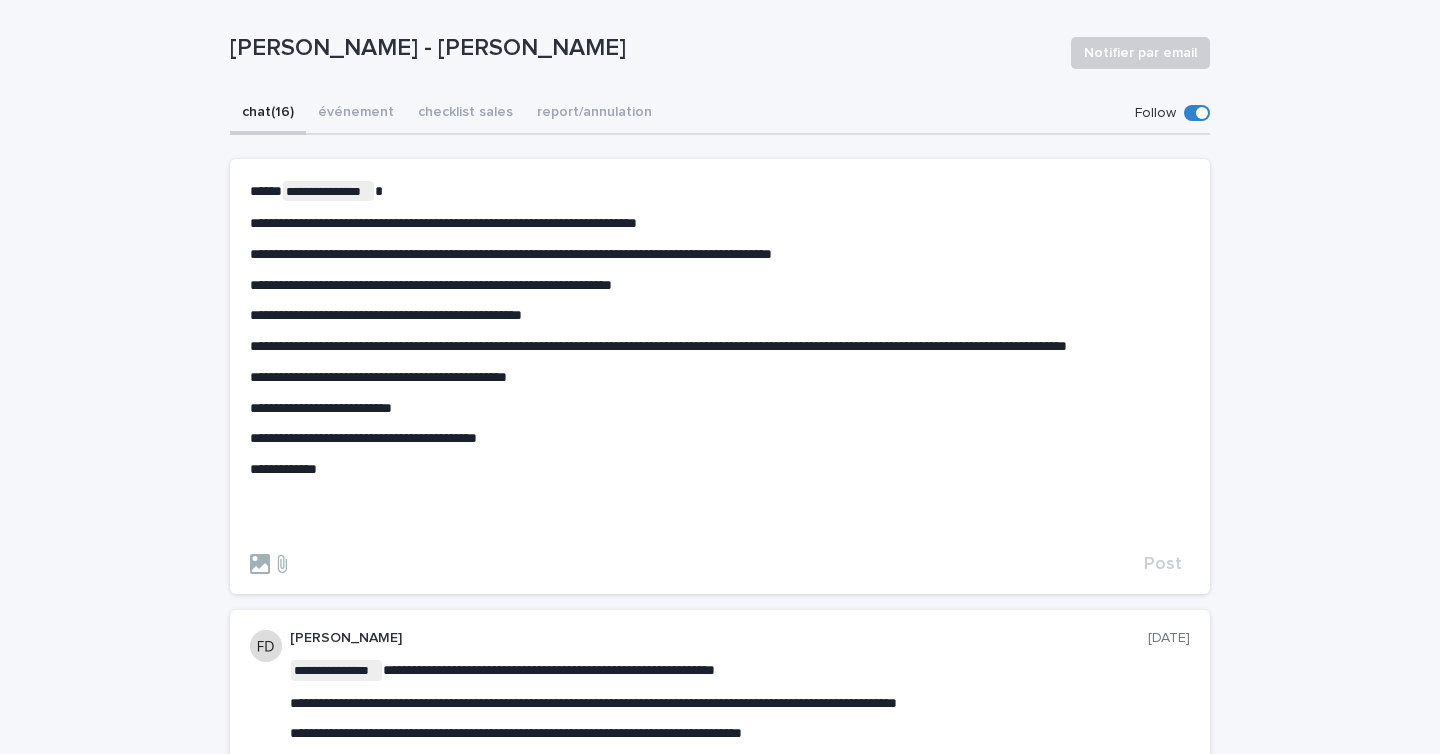 scroll, scrollTop: 168, scrollLeft: 0, axis: vertical 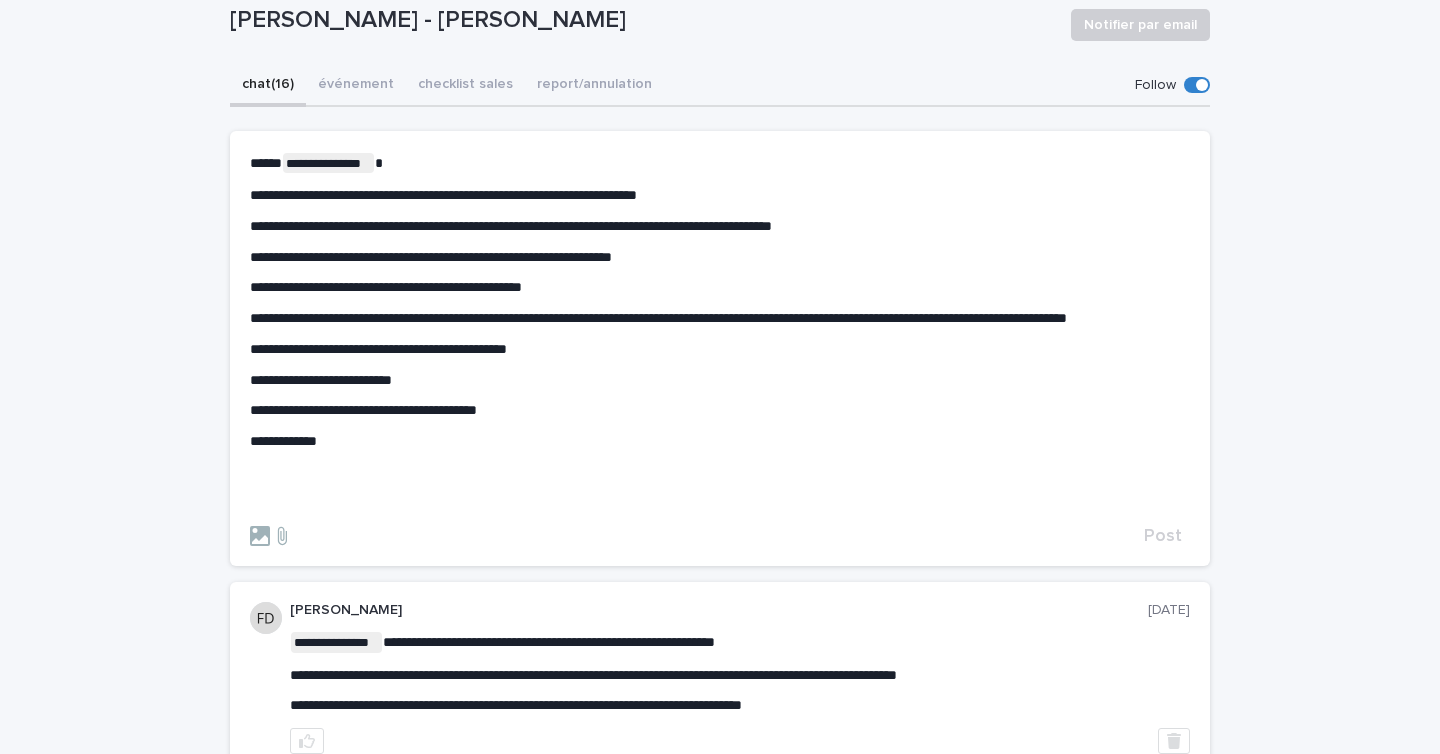 click on "**********" at bounding box center (321, 380) 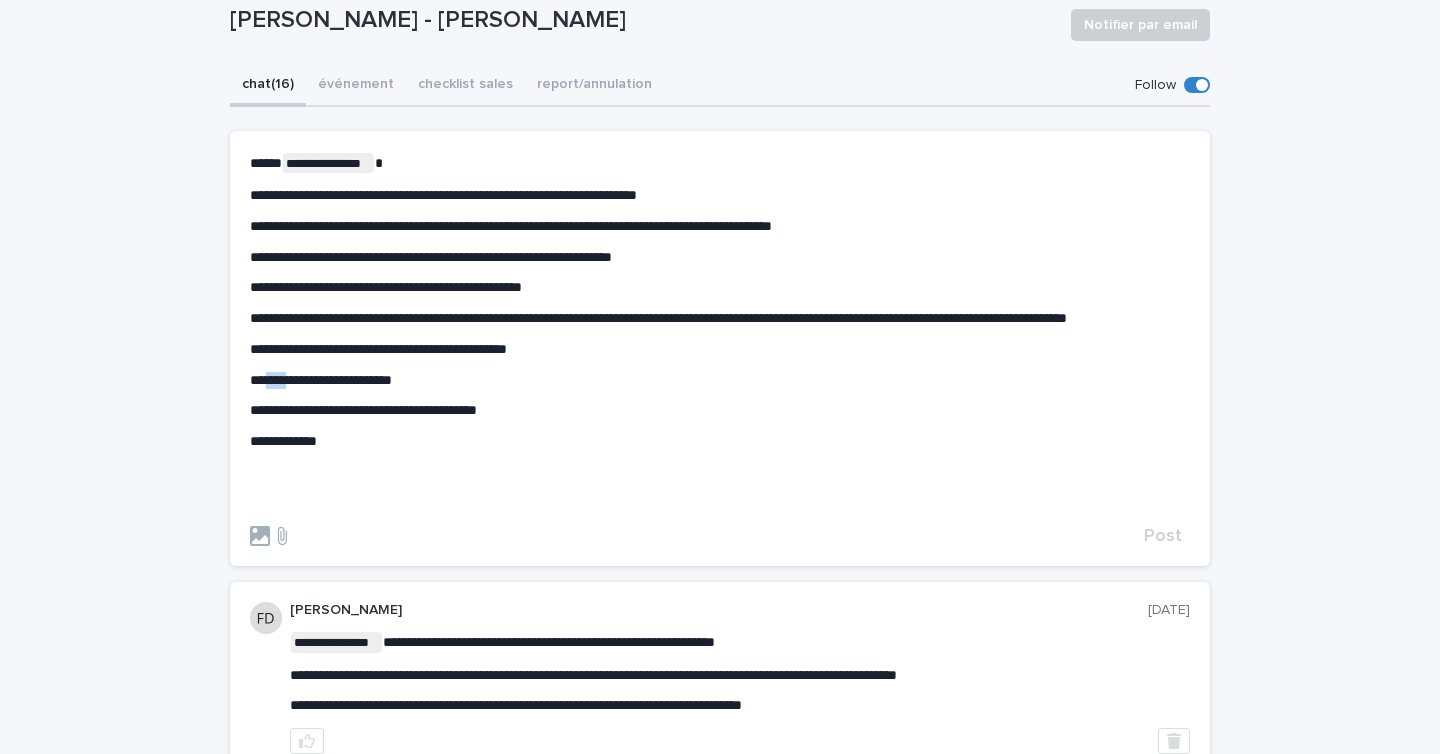 click on "**********" at bounding box center [321, 380] 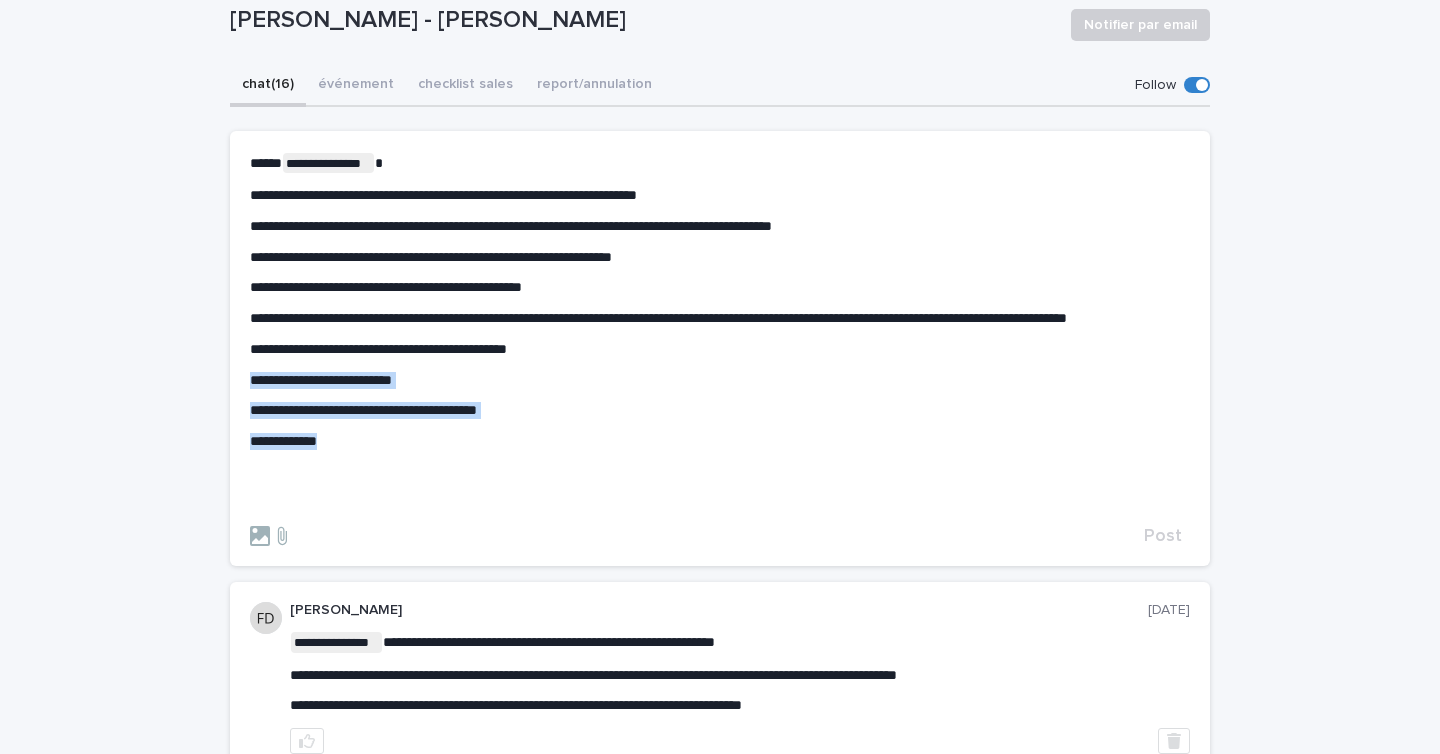 drag, startPoint x: 361, startPoint y: 463, endPoint x: 215, endPoint y: 391, distance: 162.78821 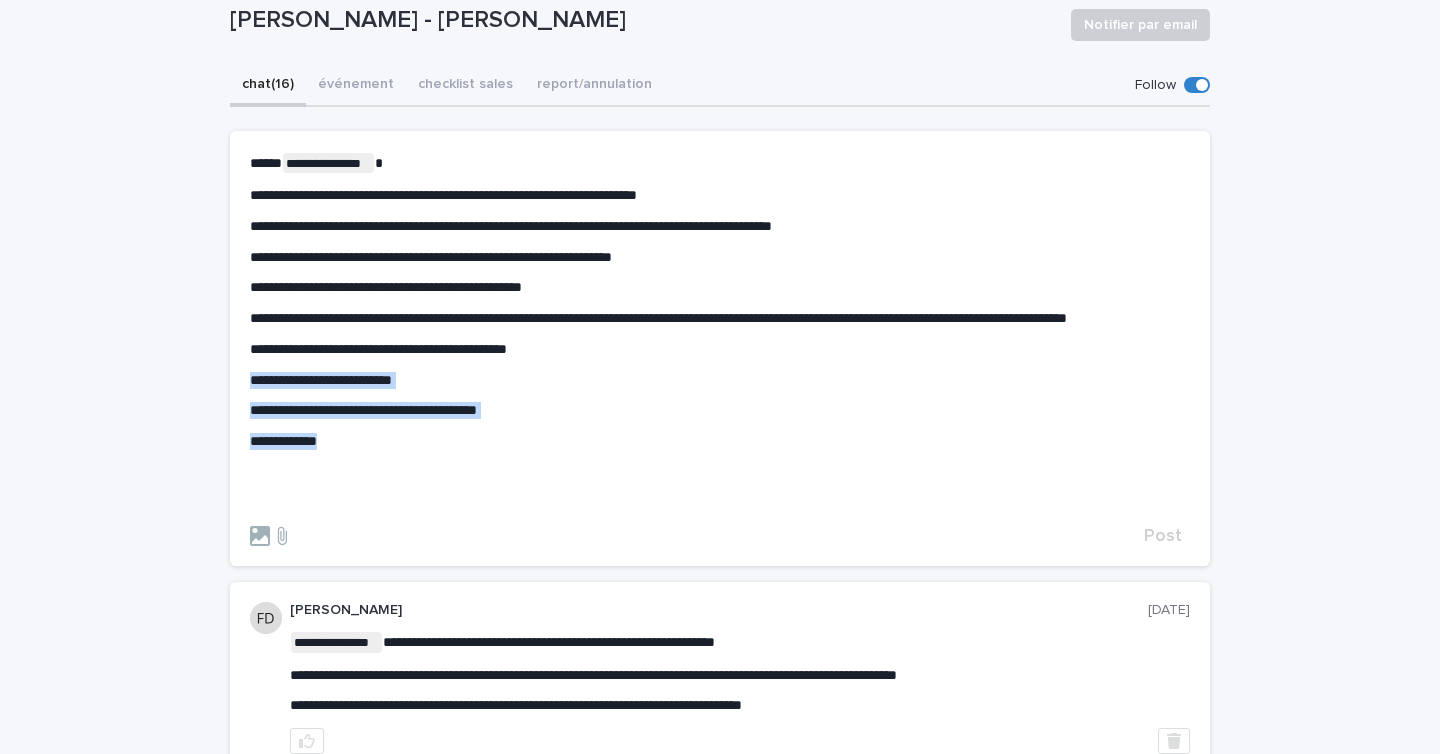 click on "**********" at bounding box center (720, 2843) 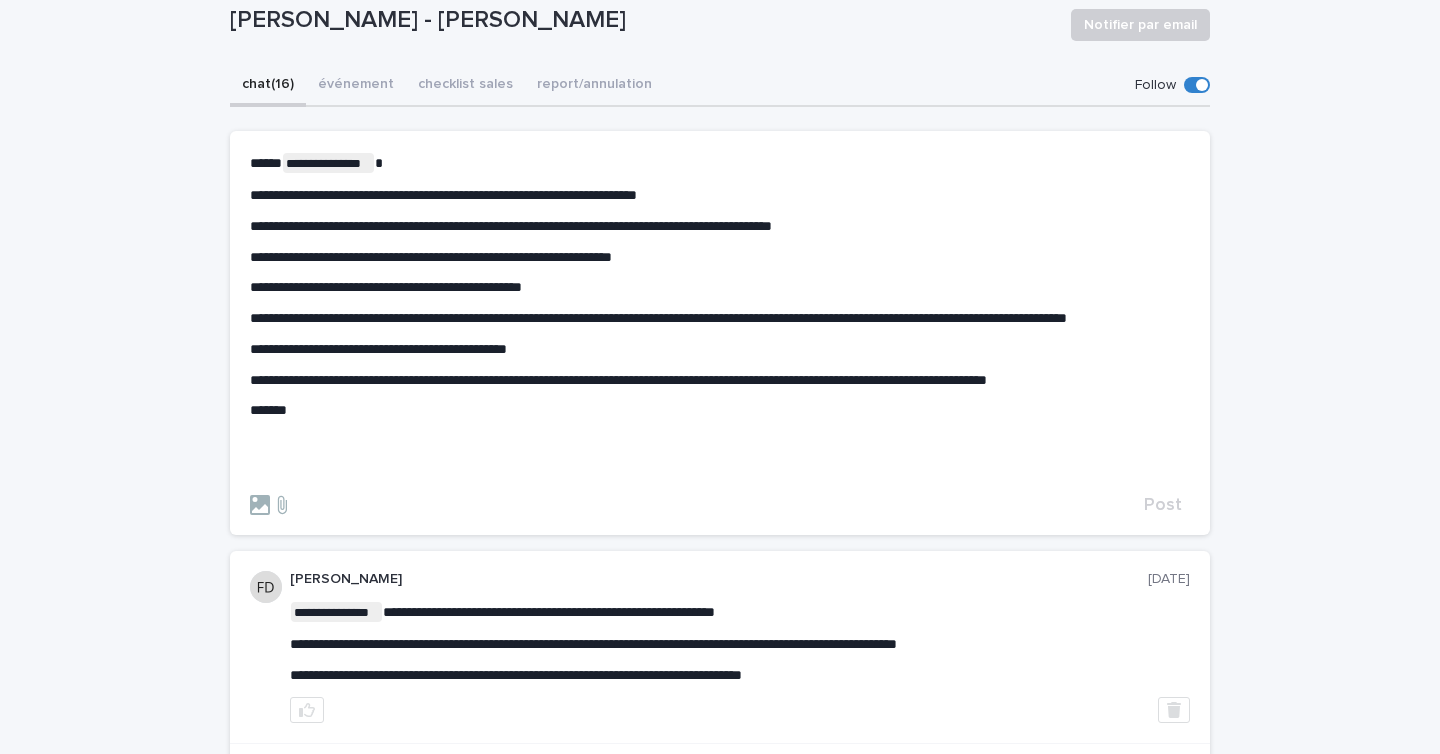 click on "﻿" at bounding box center (720, 472) 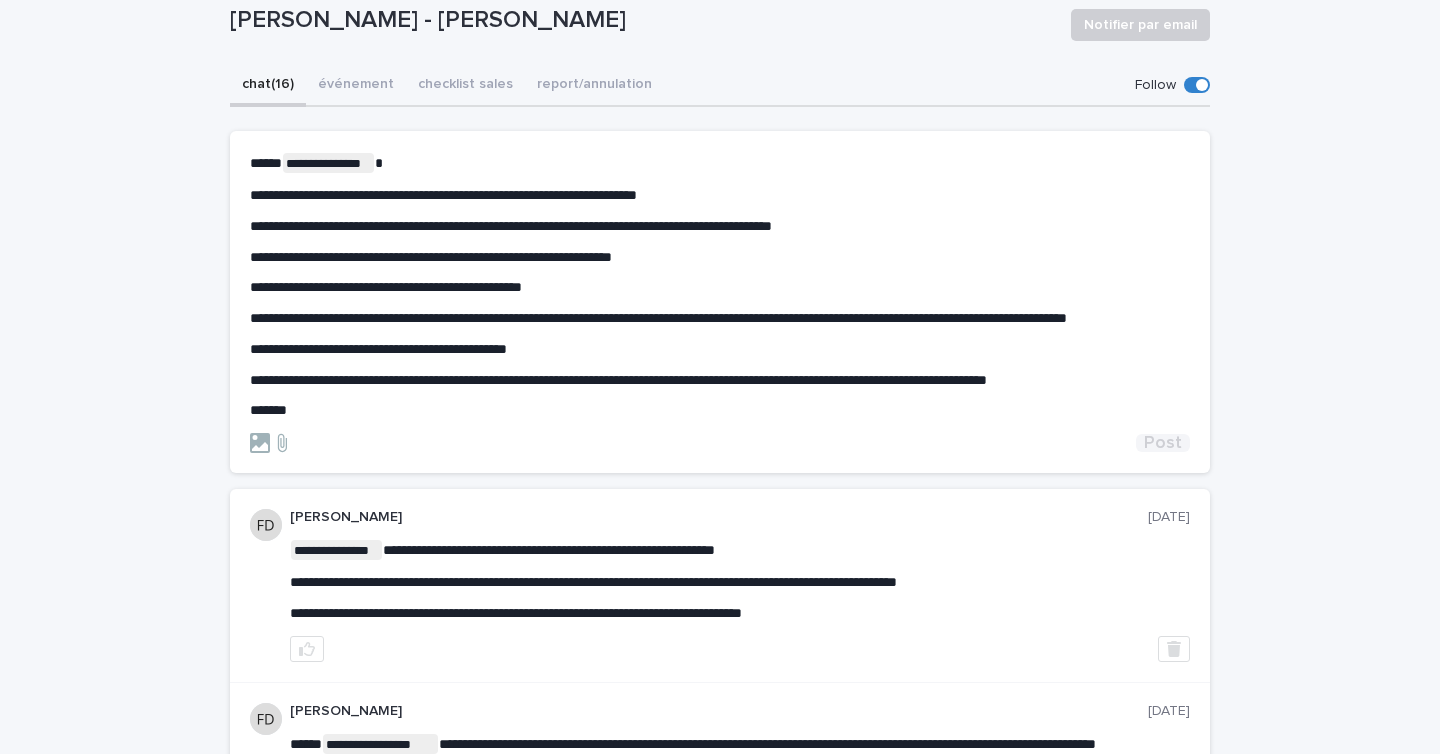 click on "Post" at bounding box center (1163, 443) 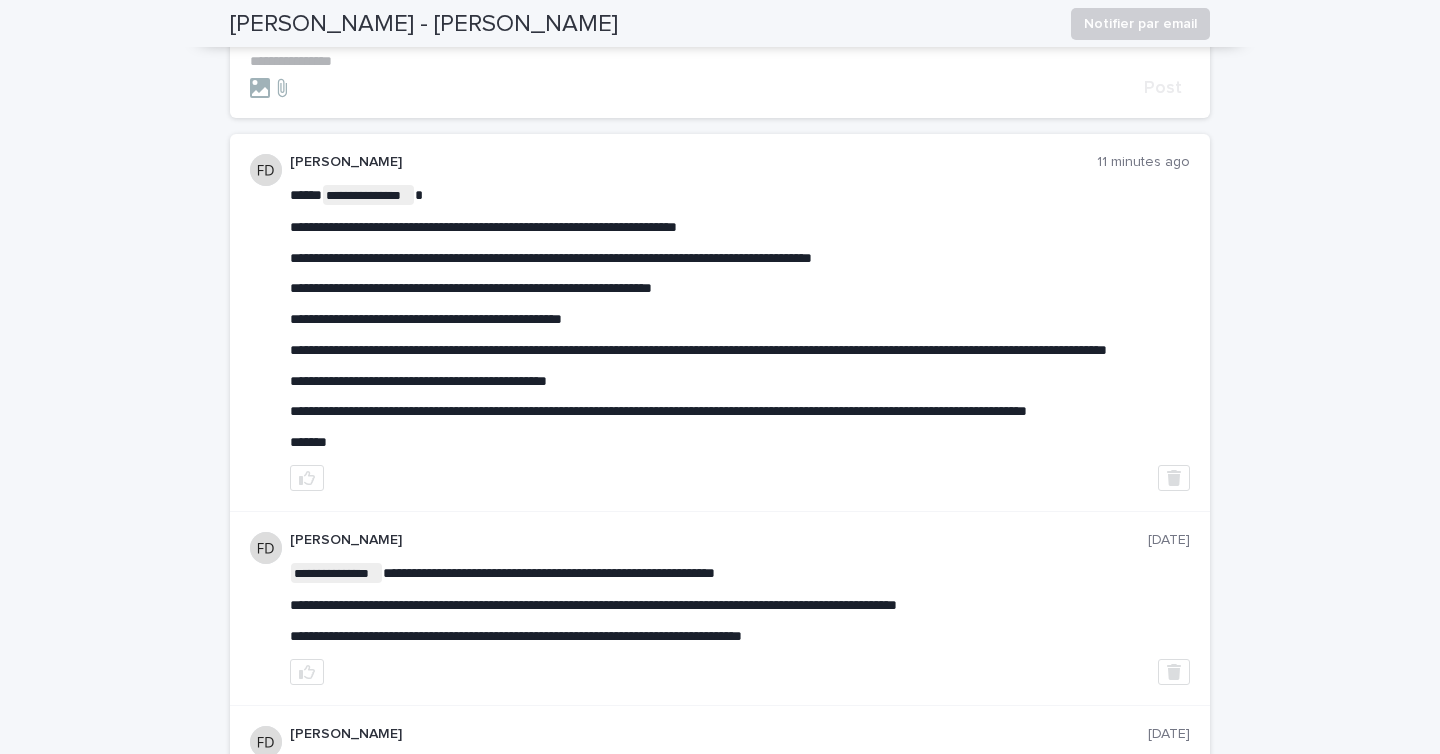 scroll, scrollTop: 0, scrollLeft: 0, axis: both 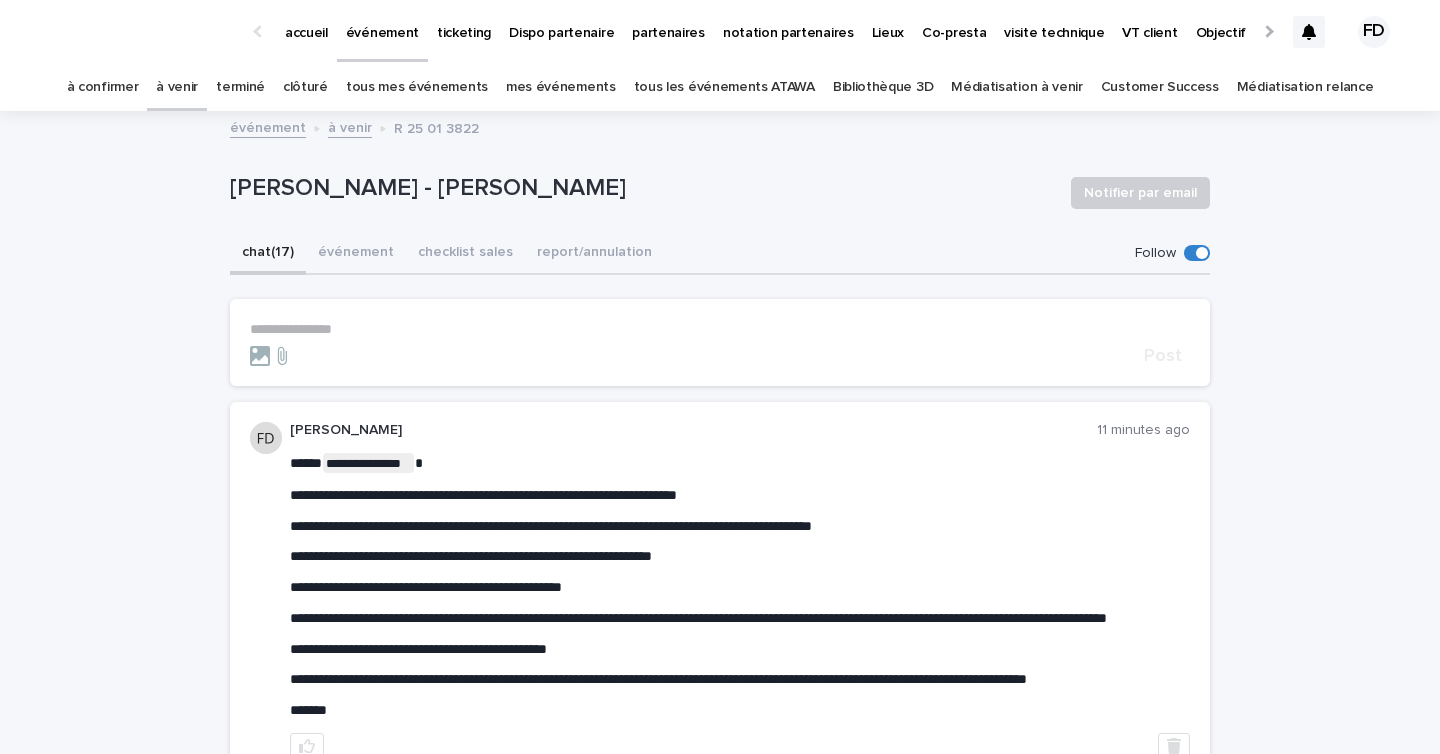 click on "à confirmer" at bounding box center [103, 87] 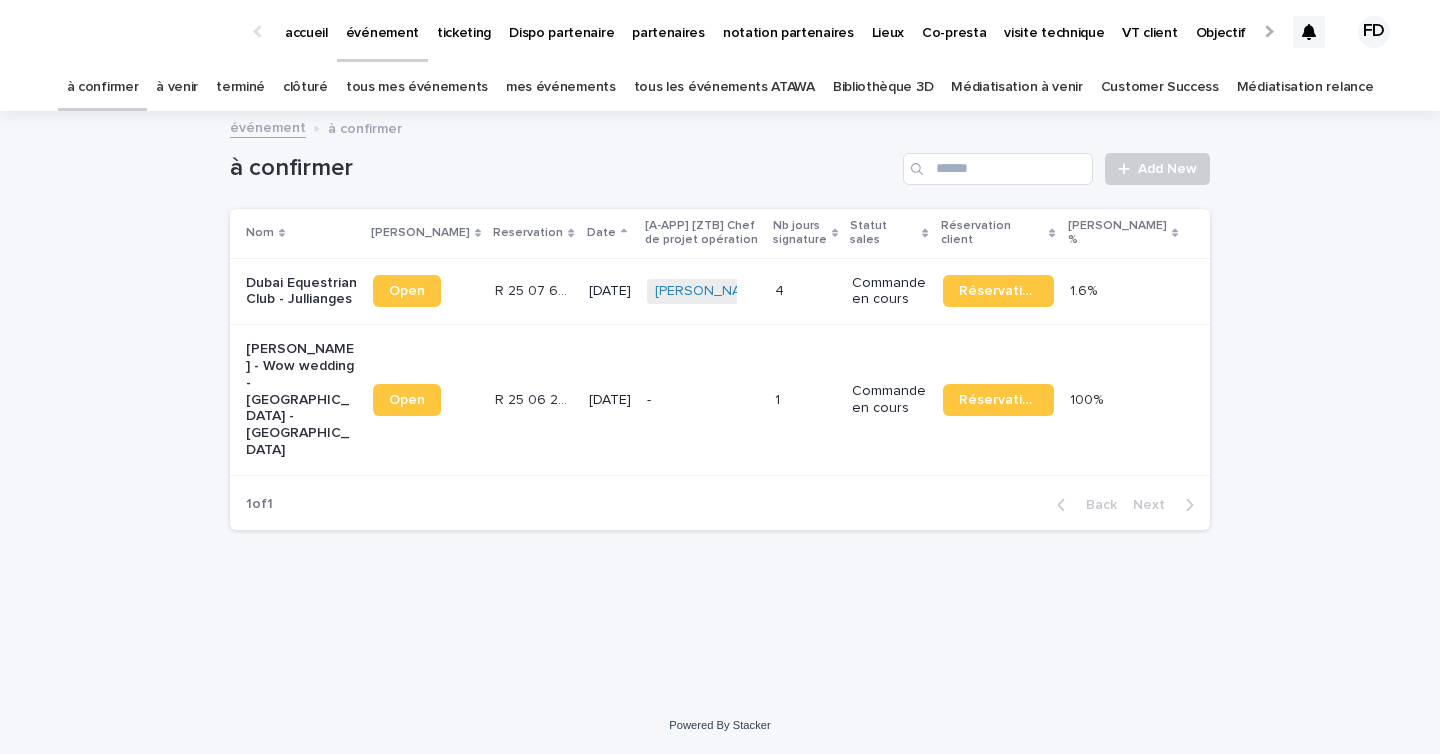 click on "1 1" at bounding box center [806, 400] 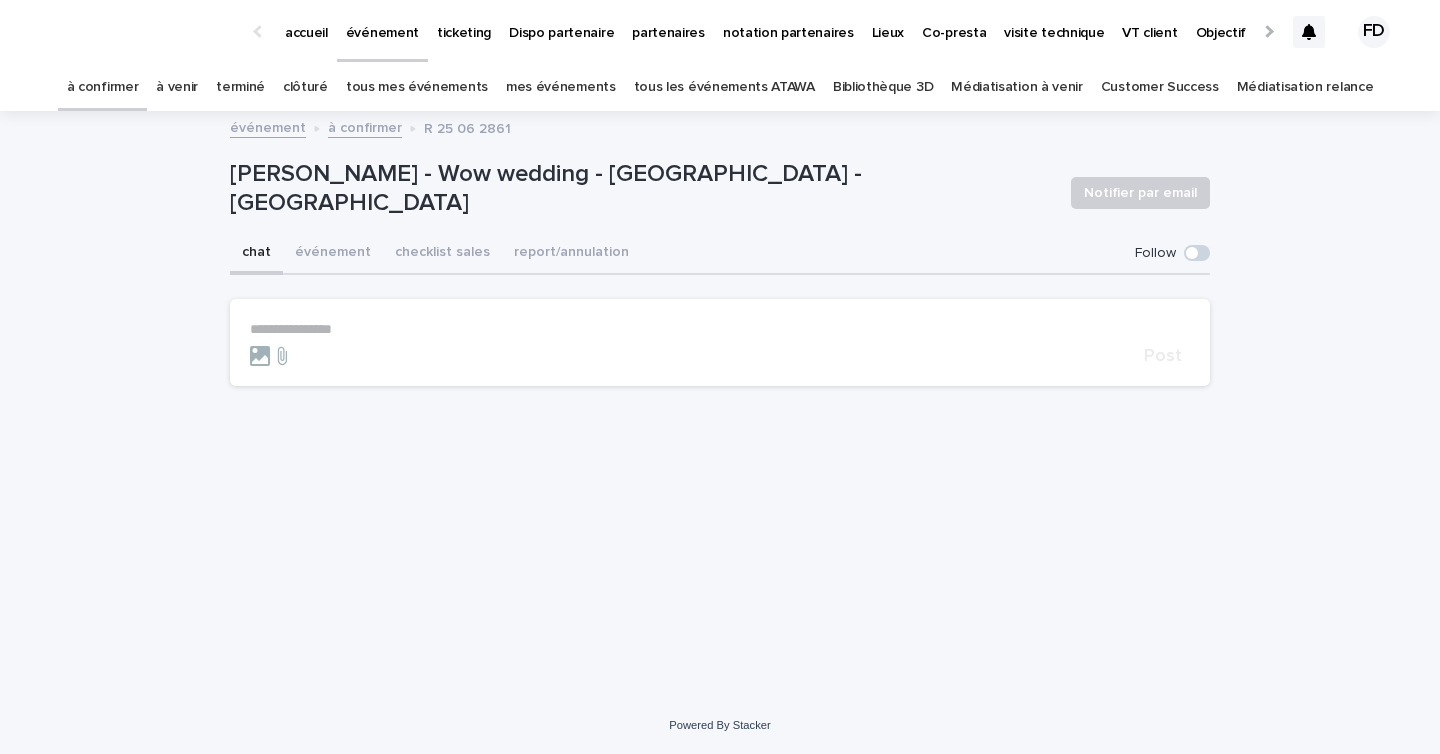 click at bounding box center [1197, 253] 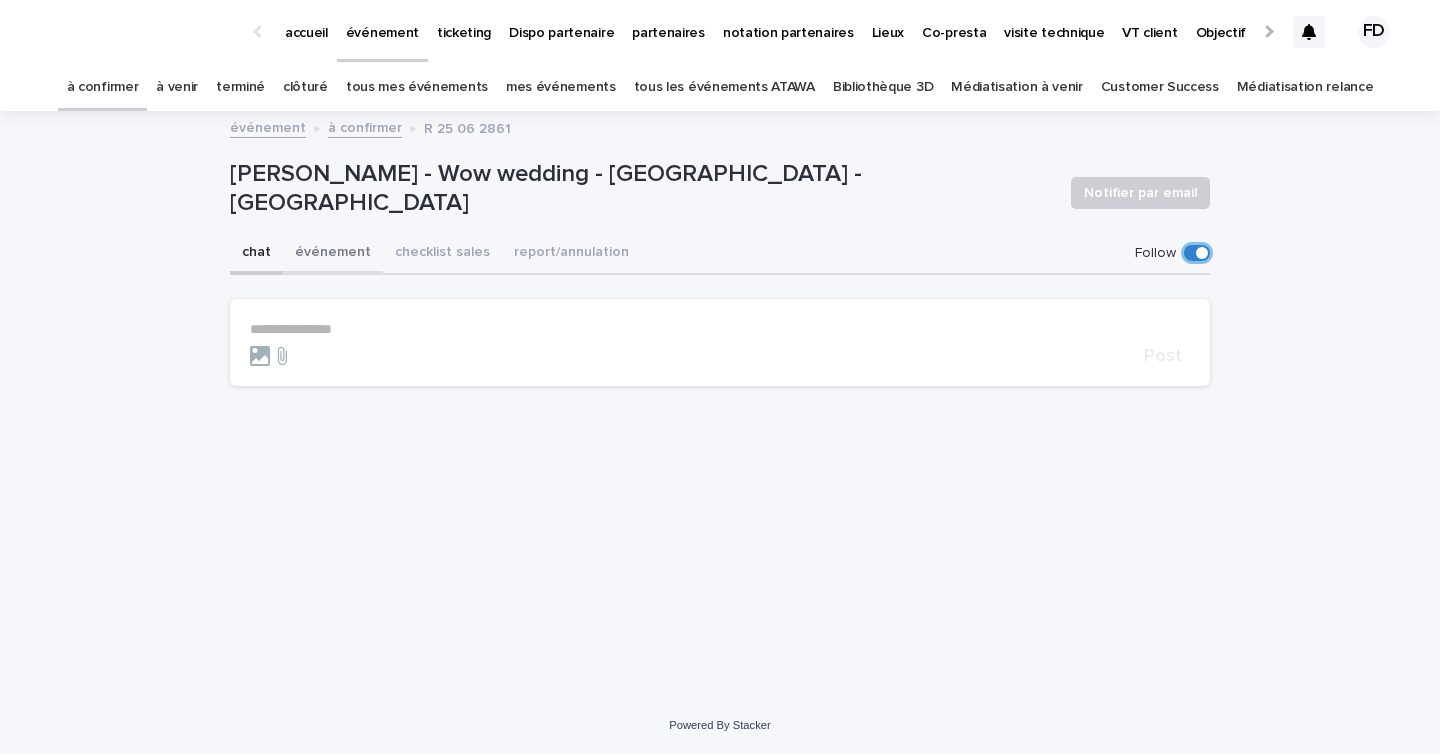 click on "événement" at bounding box center (333, 254) 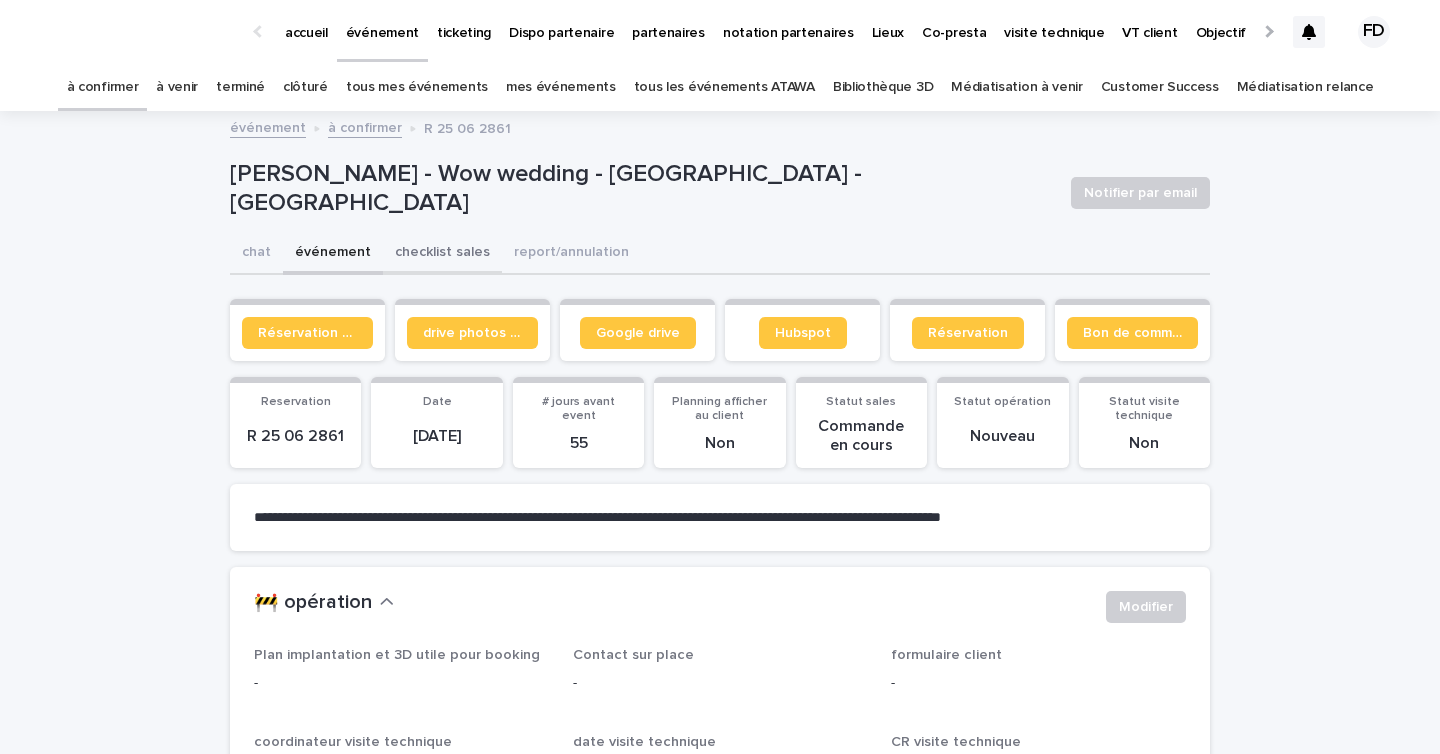 click on "checklist sales" at bounding box center (442, 254) 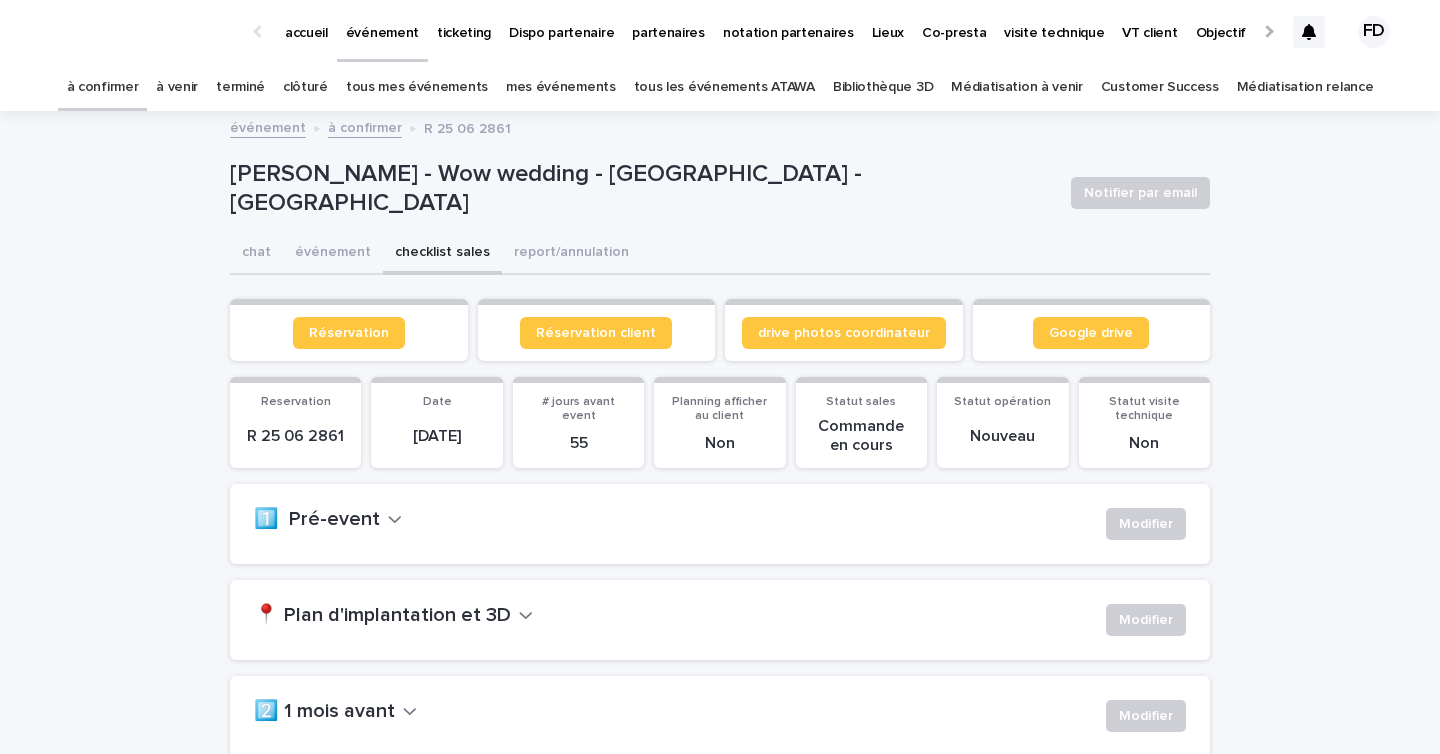 click on "1️⃣  Pré-event" at bounding box center (317, 520) 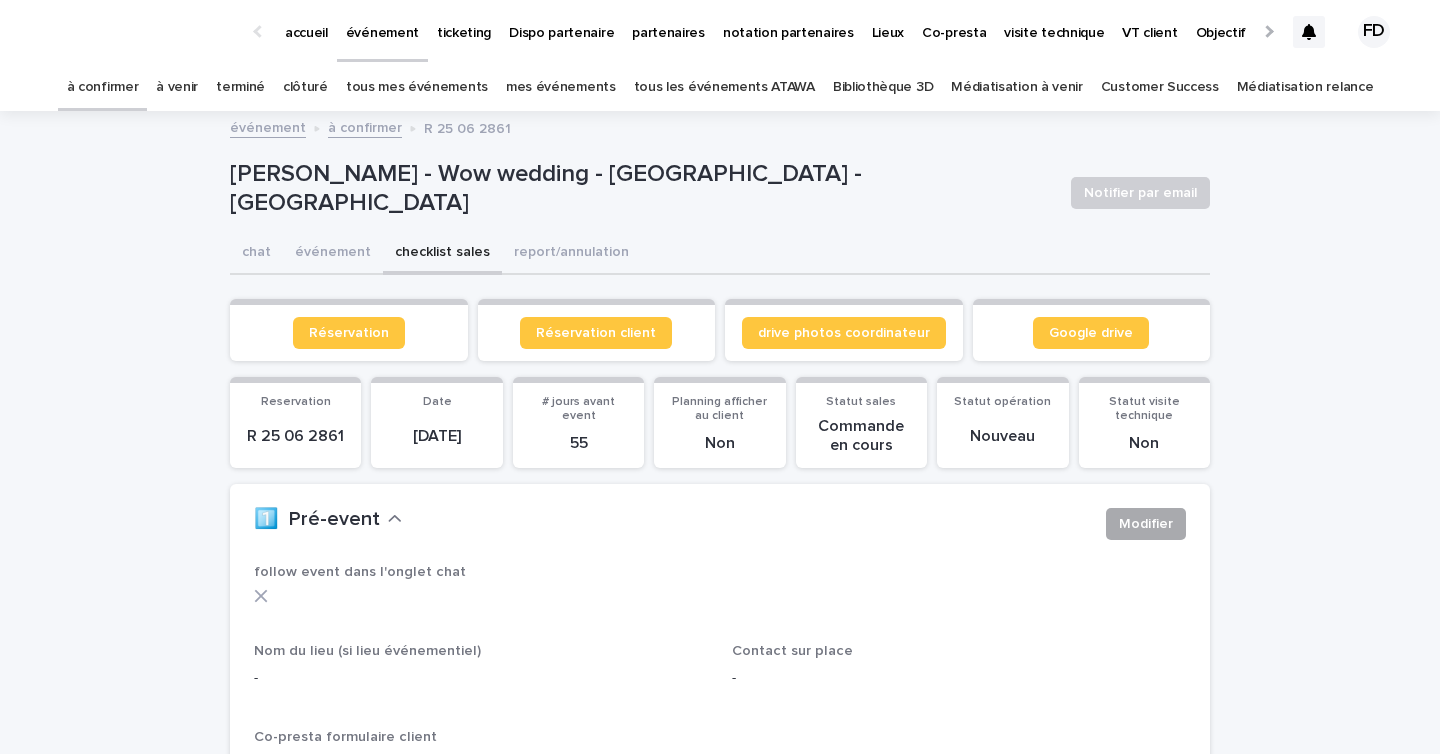 click on "Modifier" at bounding box center (1146, 524) 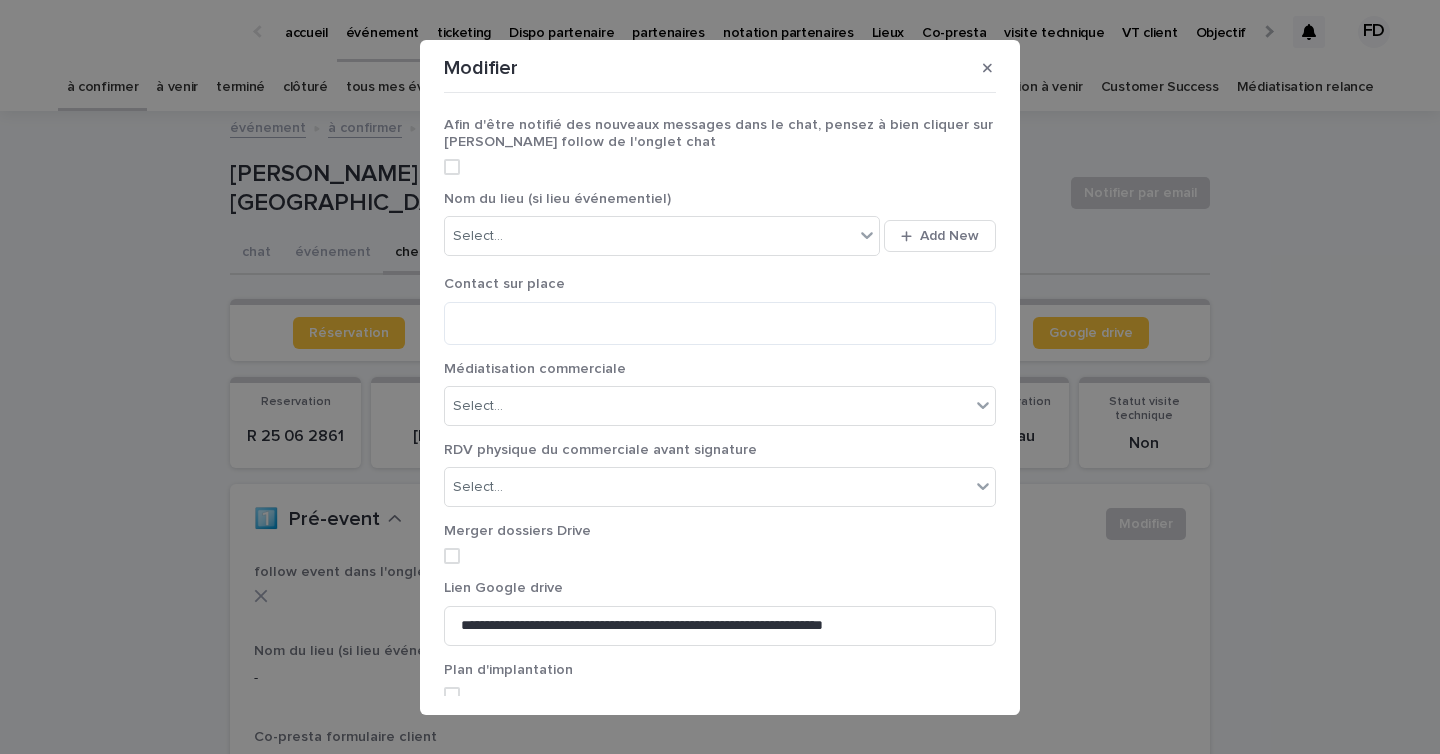 click on "Afin d'être notifié des nouveaux messages dans le chat, pensez à bien cliquer sur [PERSON_NAME] follow de l'onglet chat" at bounding box center [720, 154] 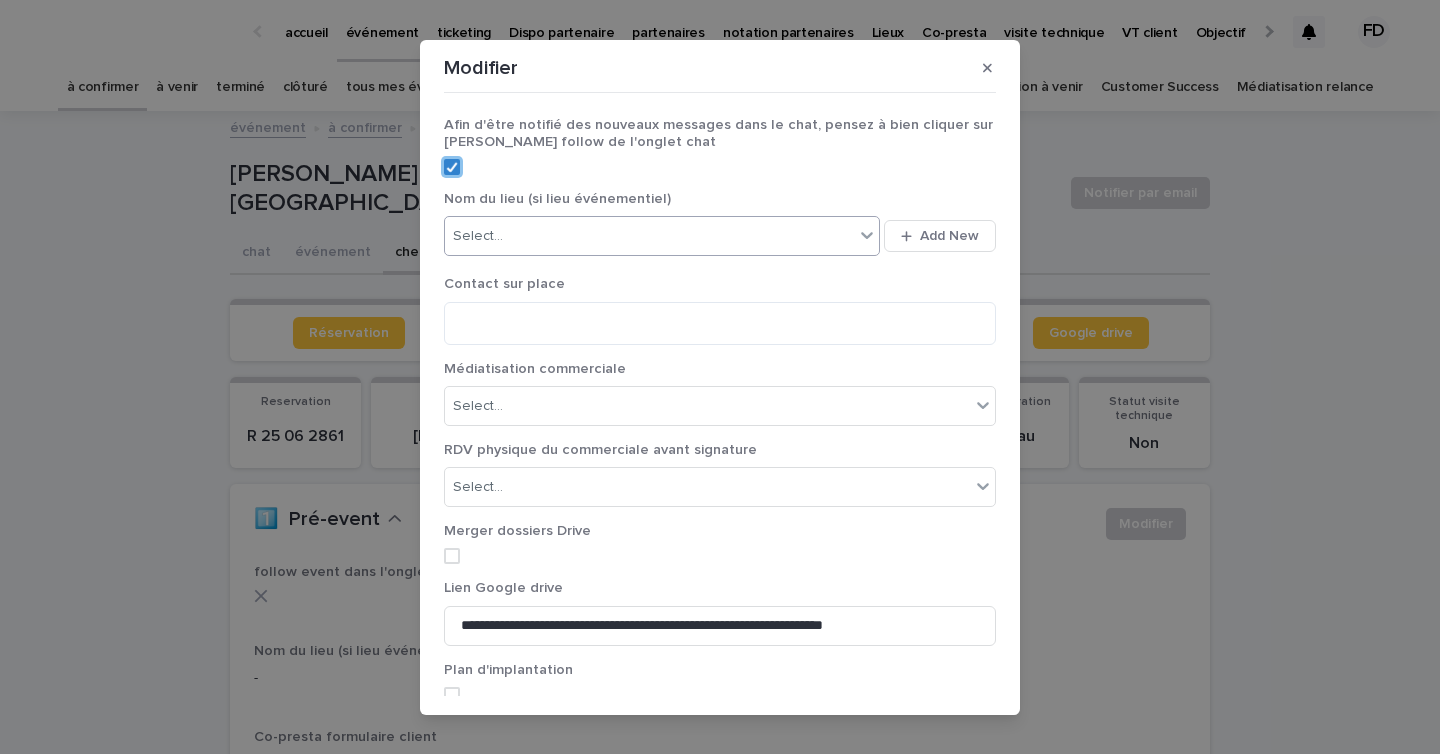 click on "Select..." at bounding box center (649, 236) 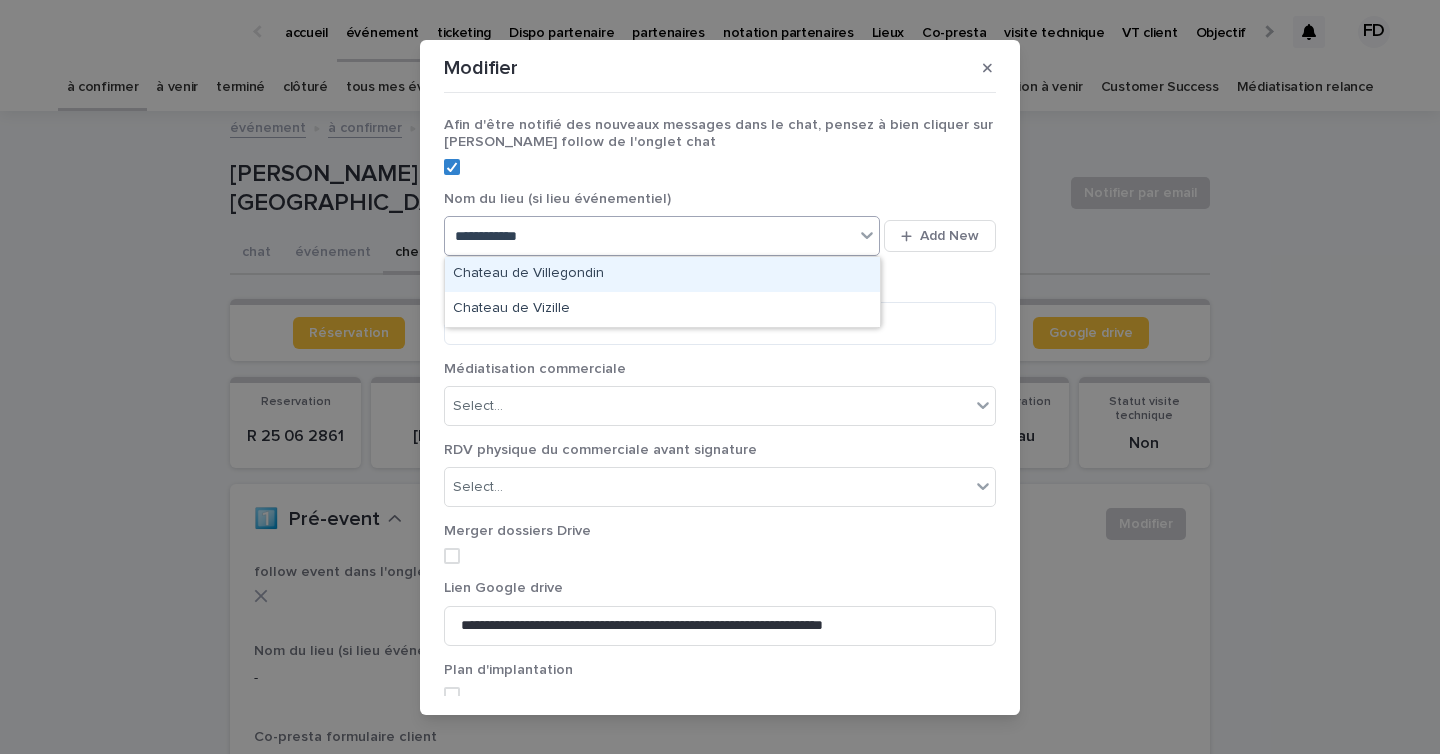 click on "**********" at bounding box center (495, 236) 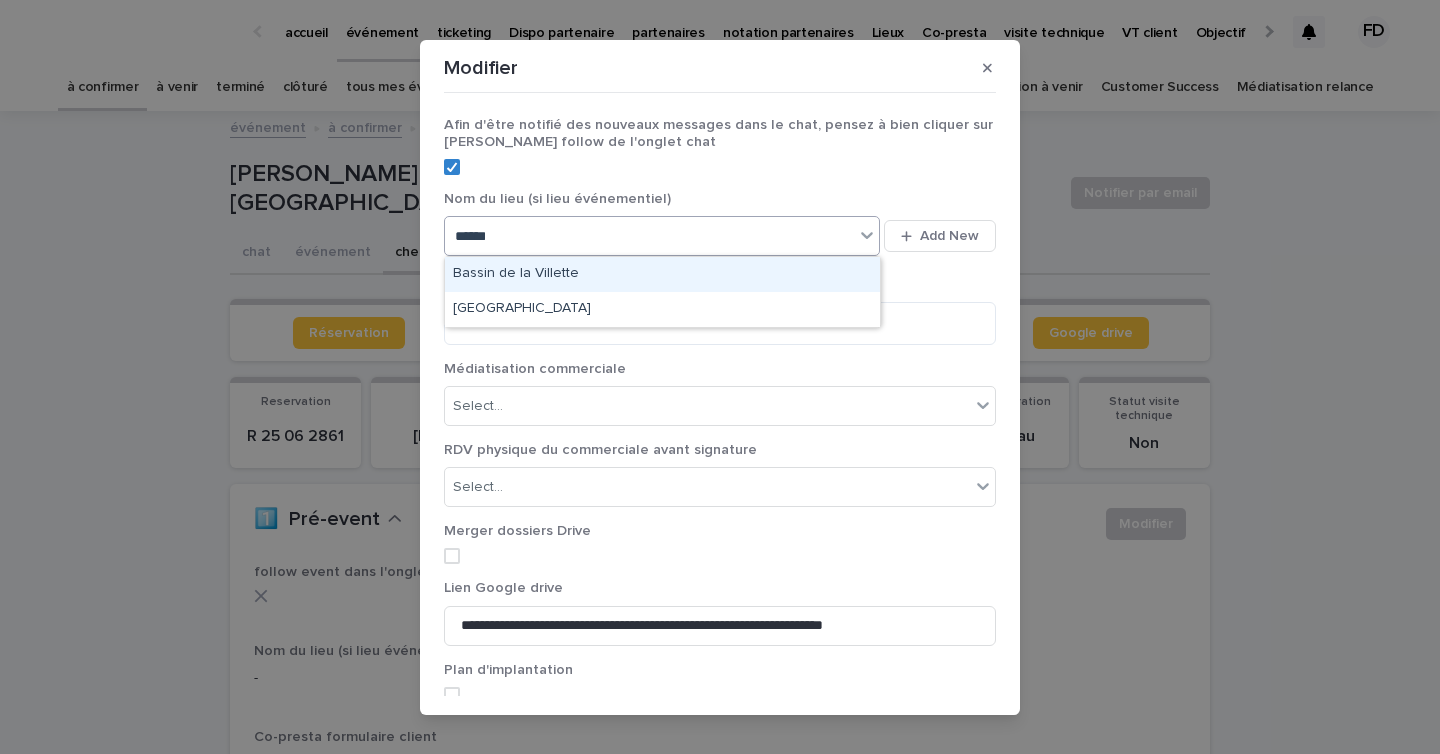 type on "*******" 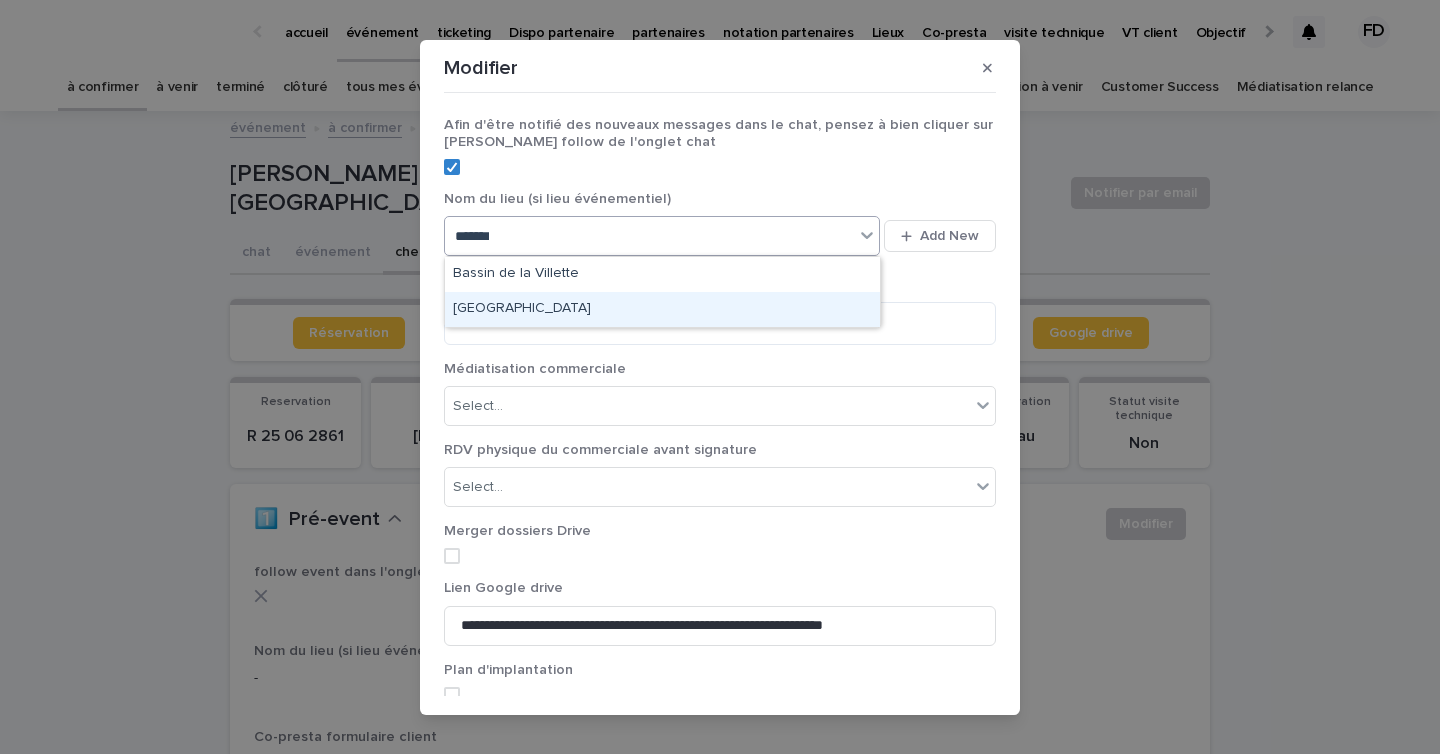 click on "[GEOGRAPHIC_DATA]" at bounding box center (662, 309) 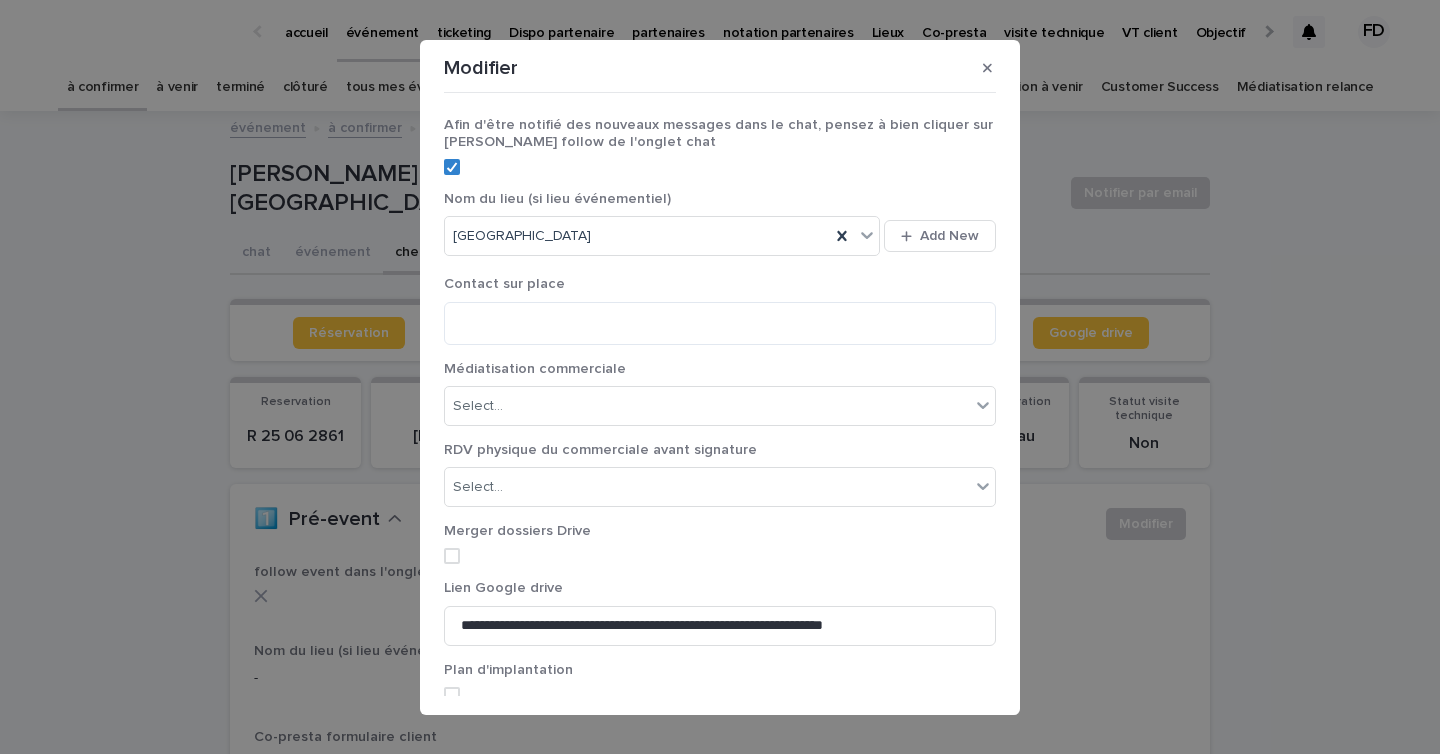 click on "Médiatisation commerciale Select..." at bounding box center (720, 401) 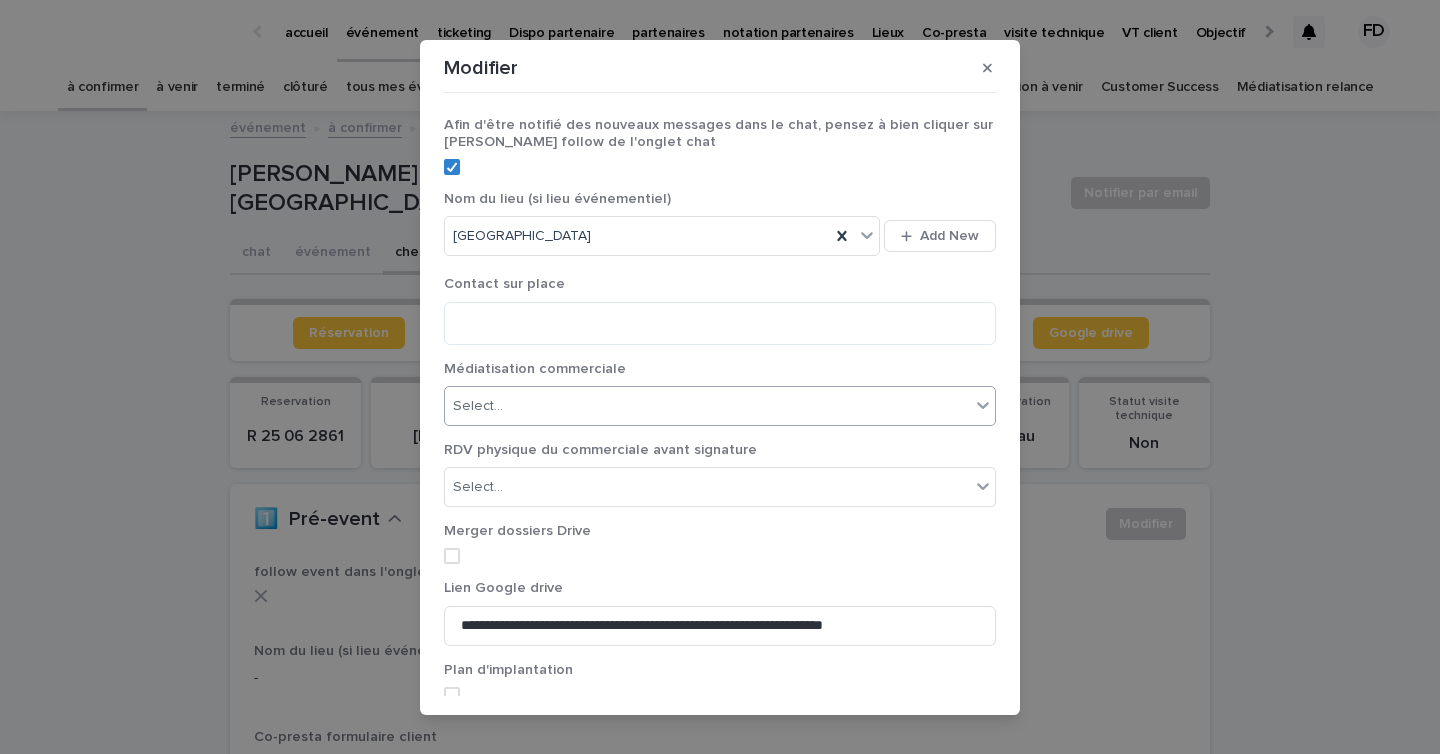 click at bounding box center (506, 406) 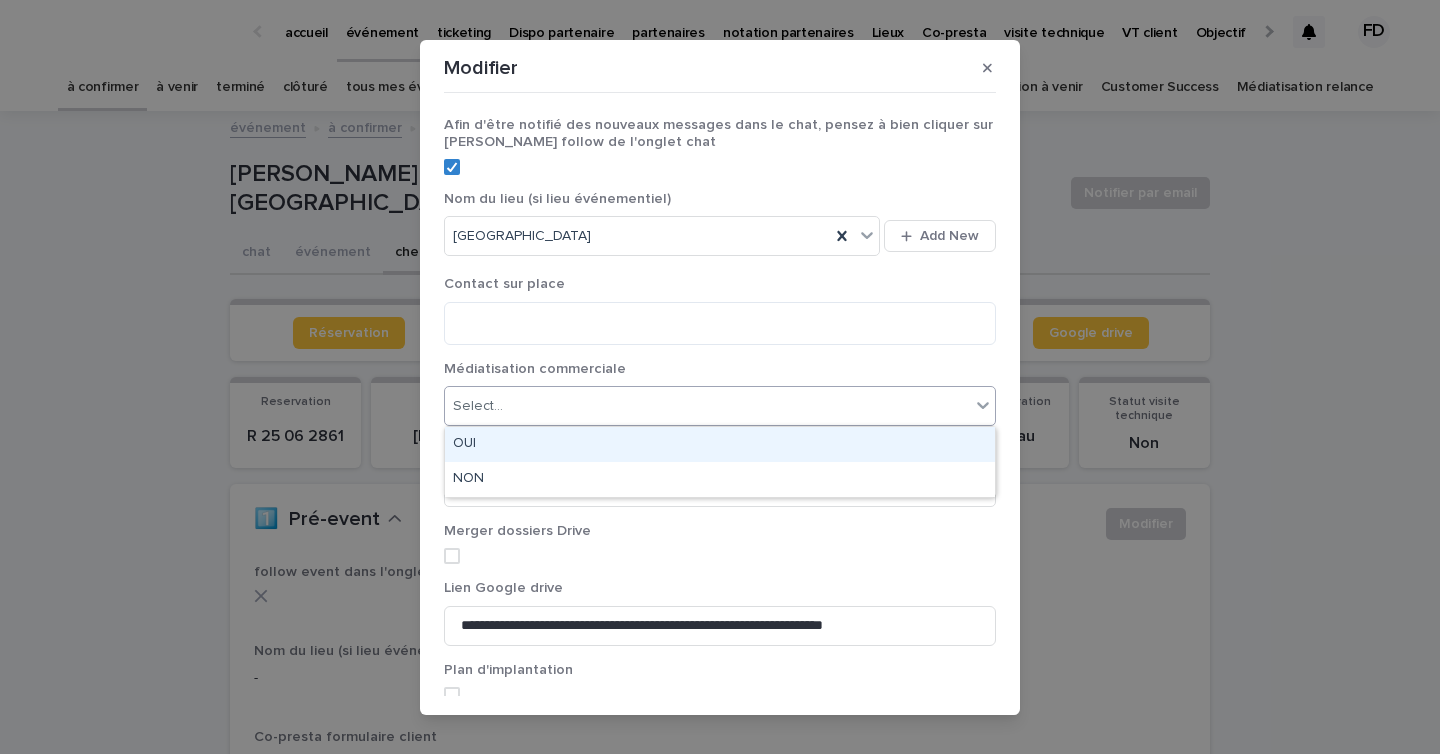click on "OUI" at bounding box center (720, 444) 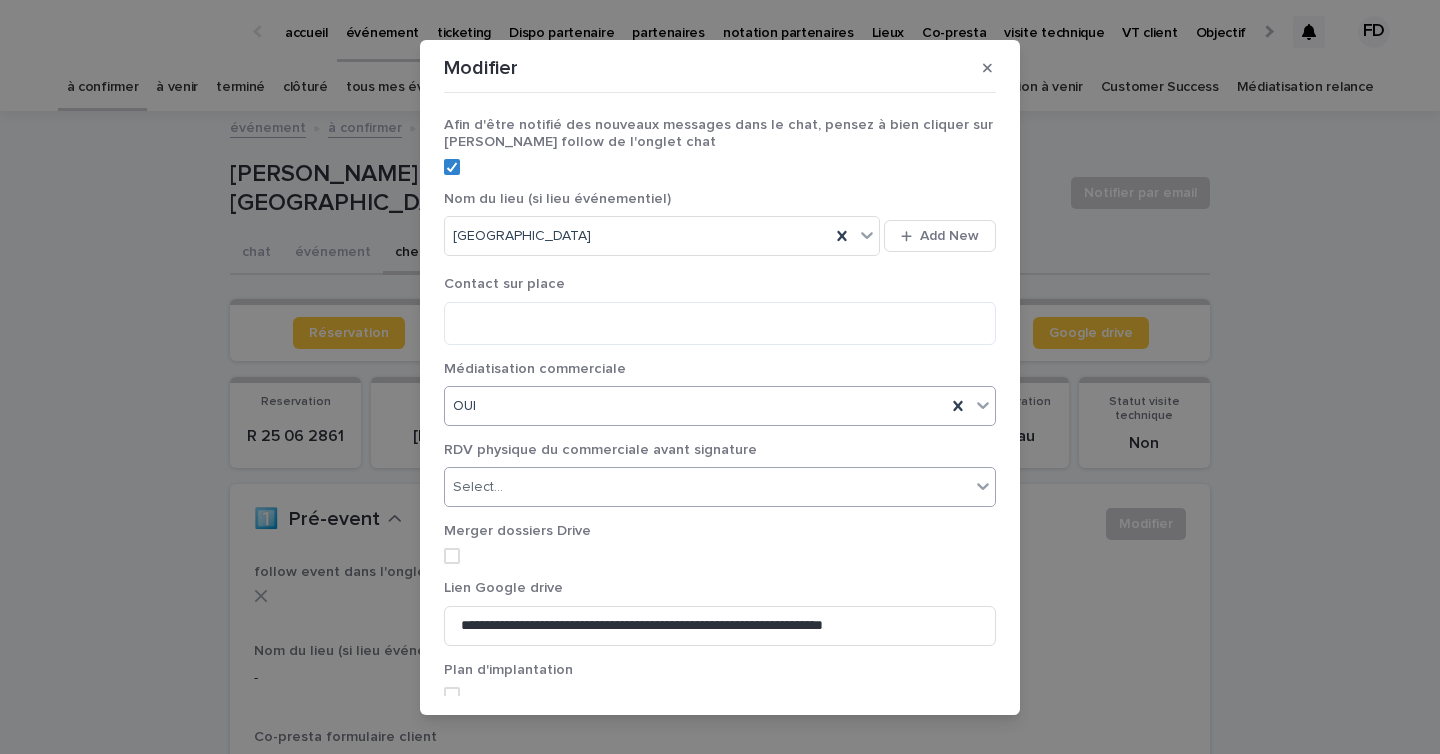 click on "Select..." at bounding box center (707, 487) 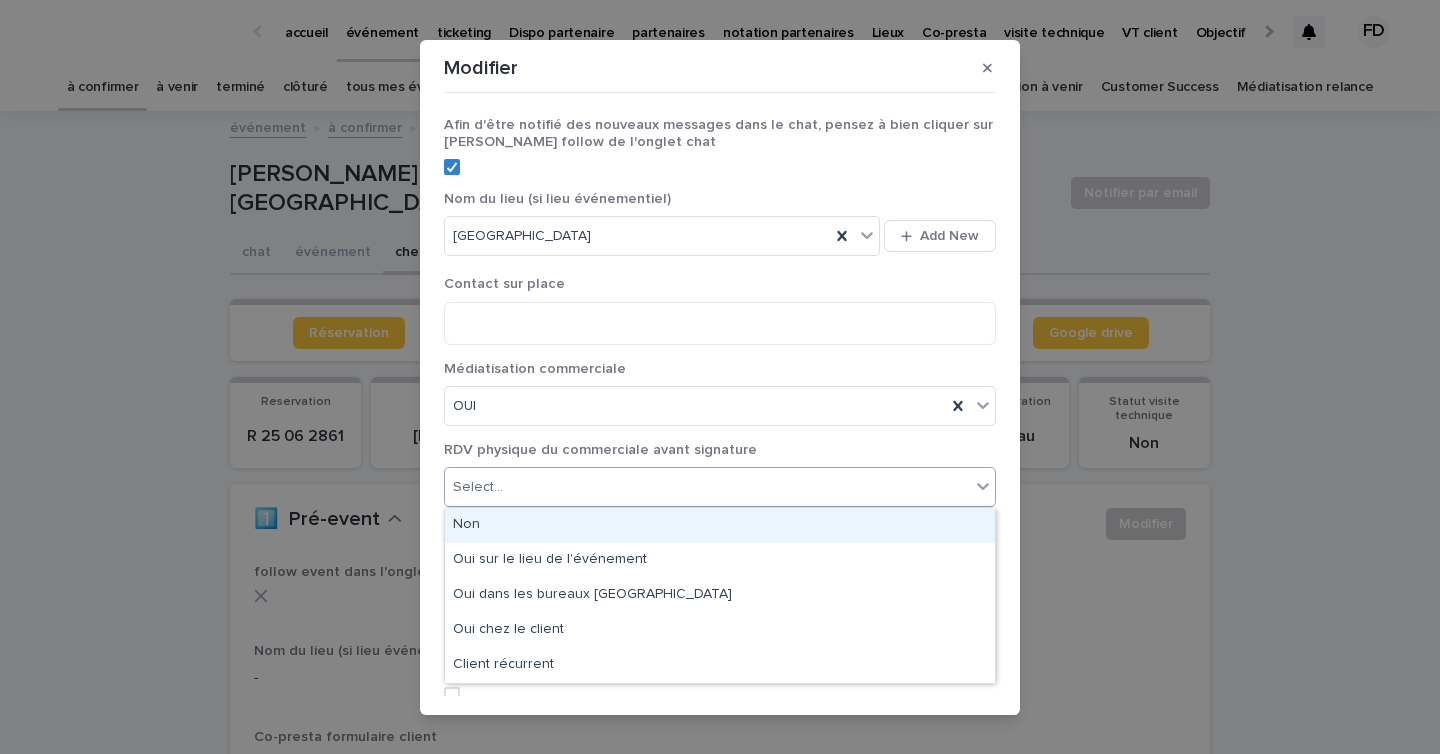 click on "Non" at bounding box center [720, 525] 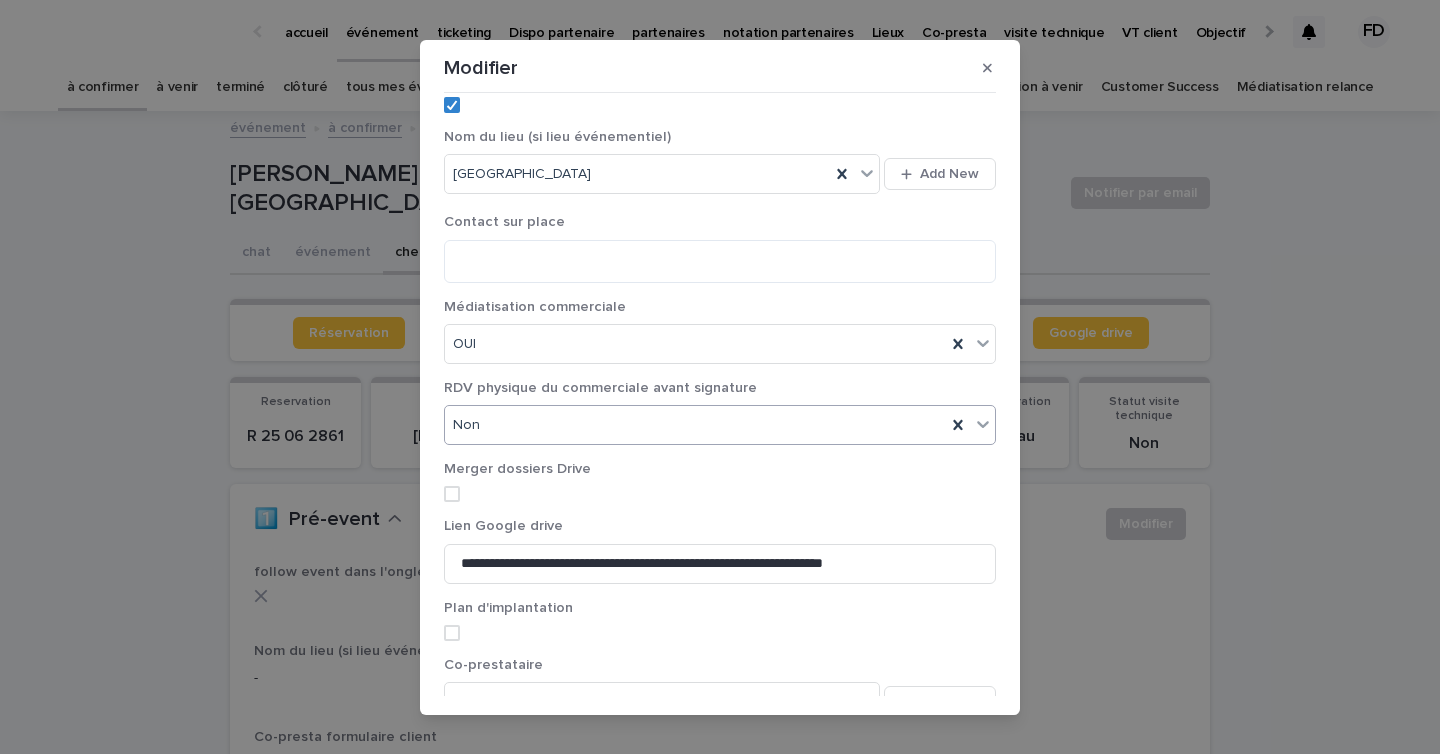 scroll, scrollTop: 82, scrollLeft: 0, axis: vertical 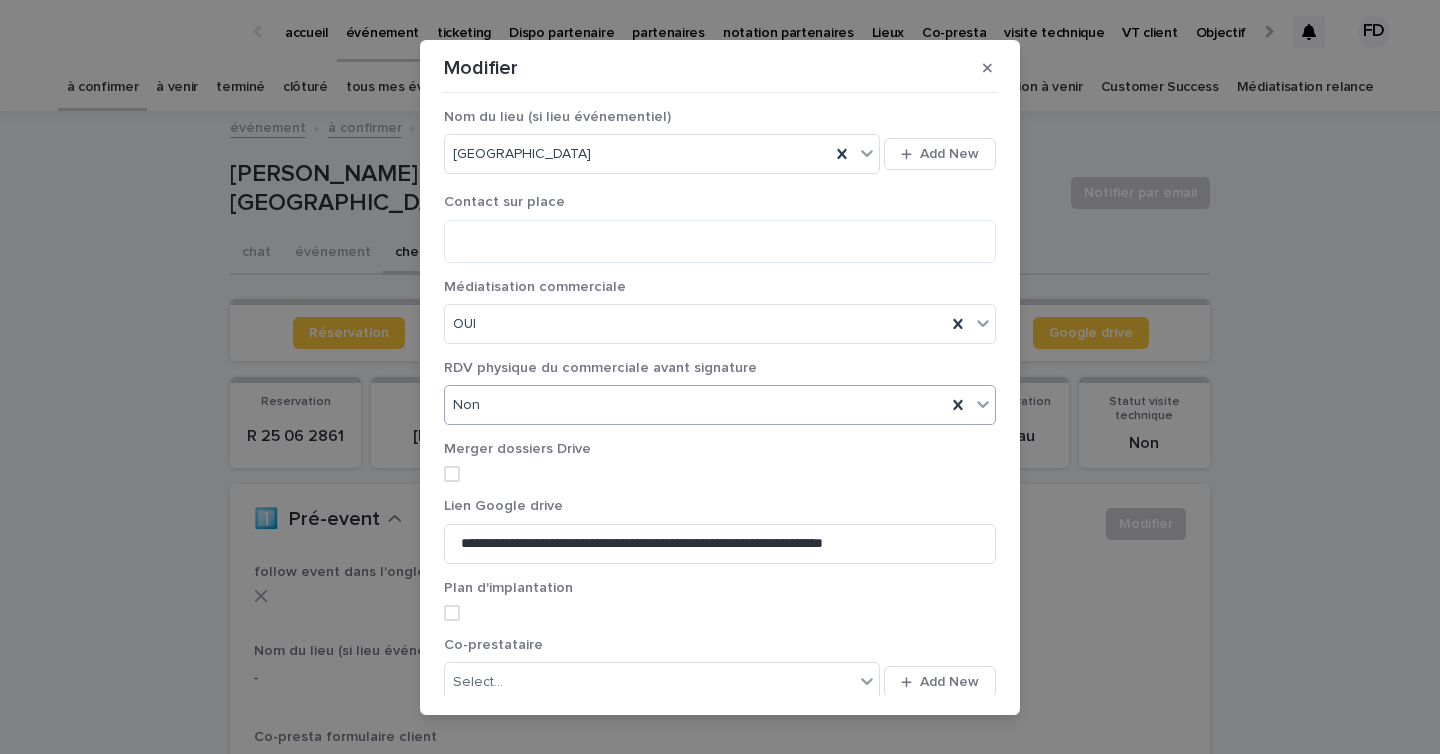 click at bounding box center (452, 474) 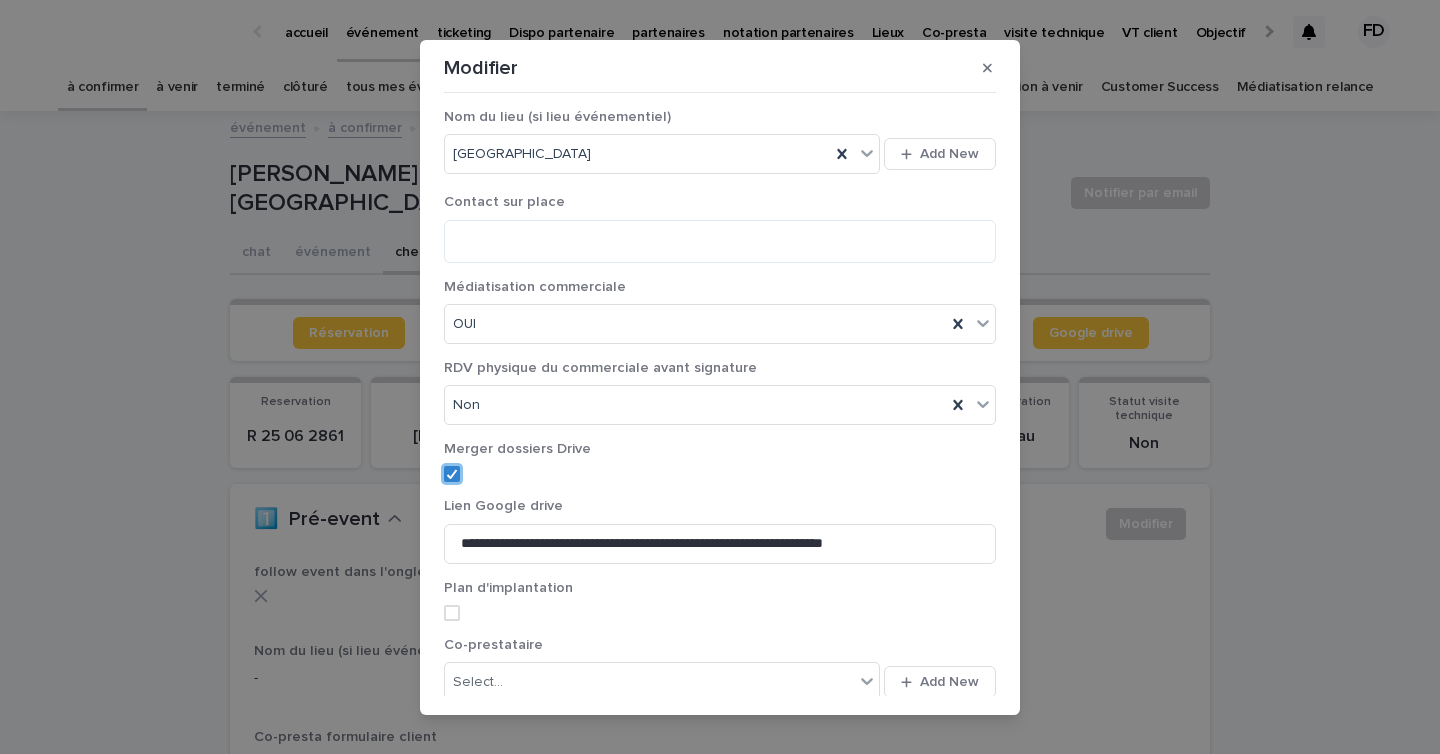 click at bounding box center [452, 613] 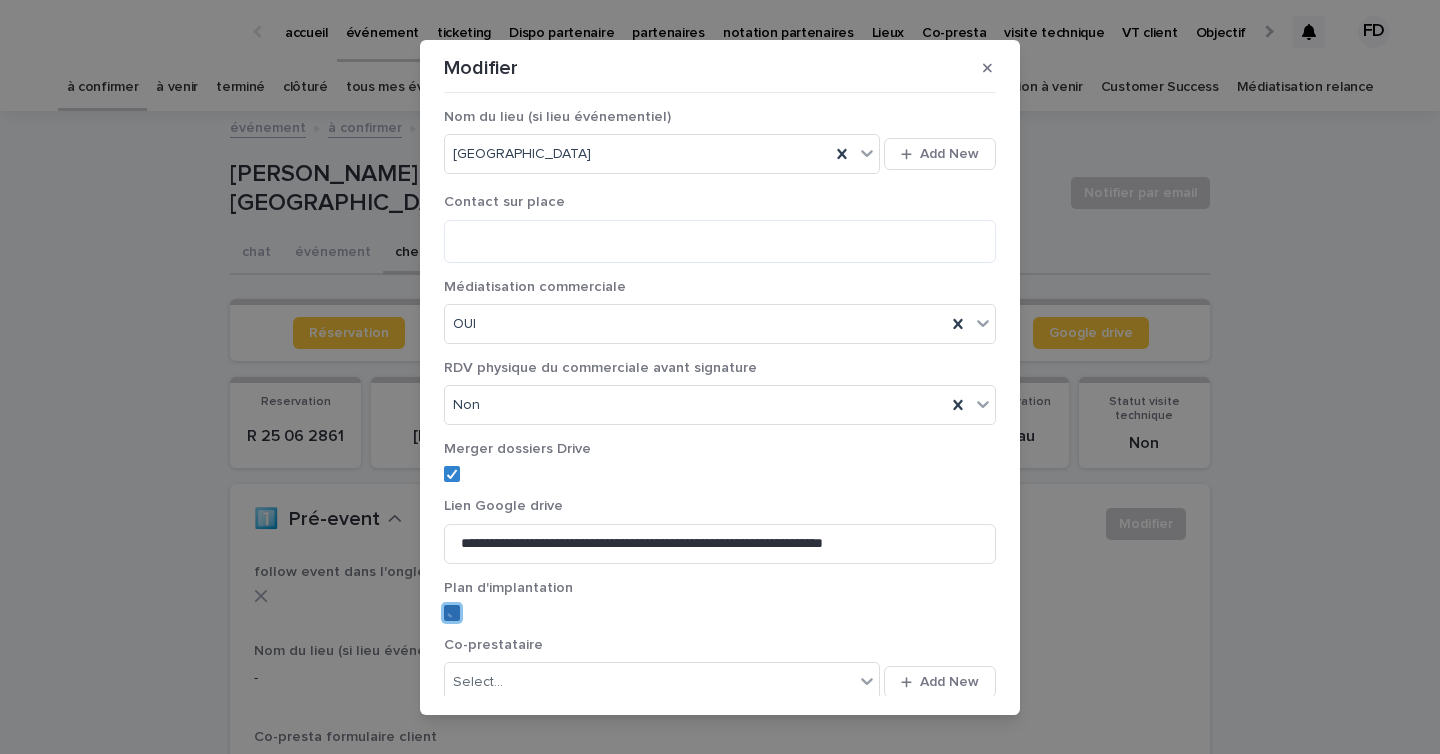 scroll, scrollTop: 255, scrollLeft: 0, axis: vertical 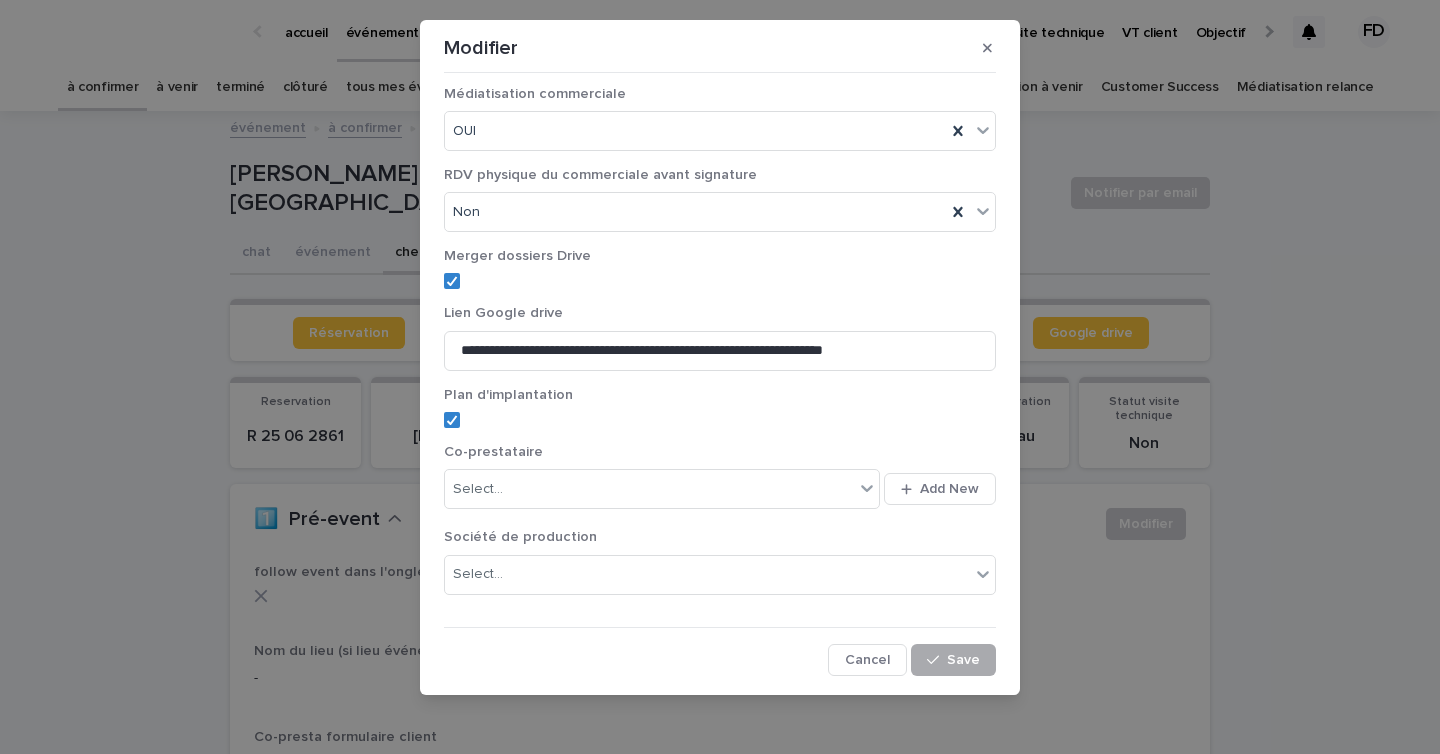 click on "Save" at bounding box center [953, 660] 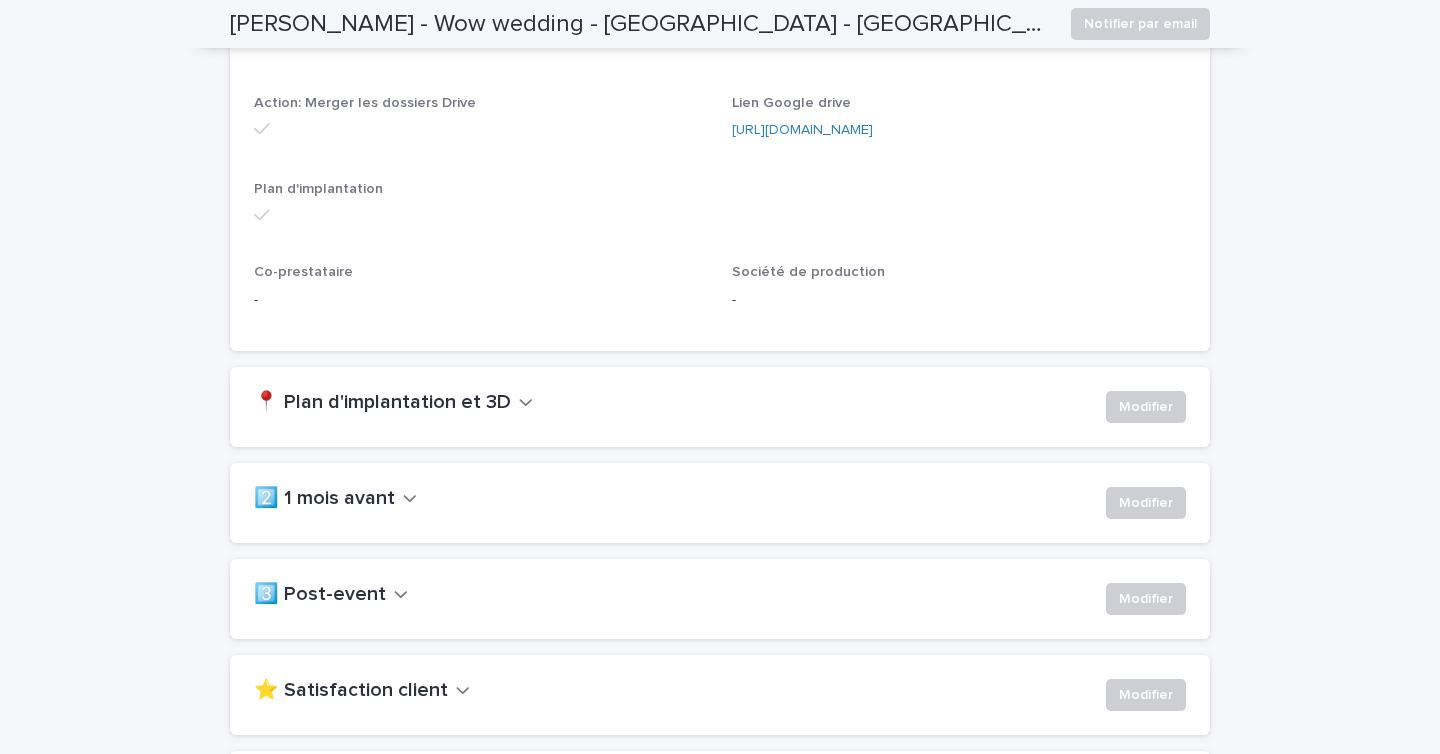 scroll, scrollTop: 0, scrollLeft: 0, axis: both 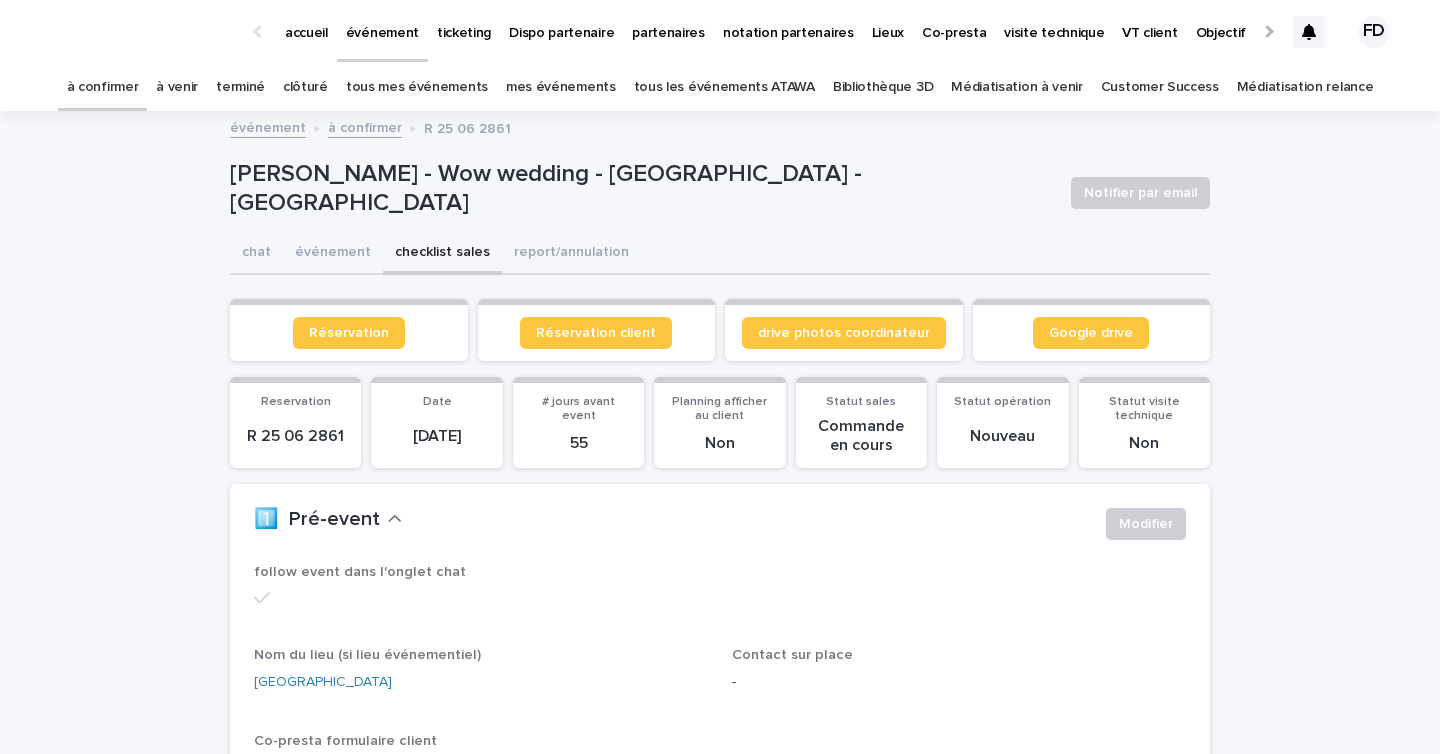 click on "à confirmer" at bounding box center (103, 87) 